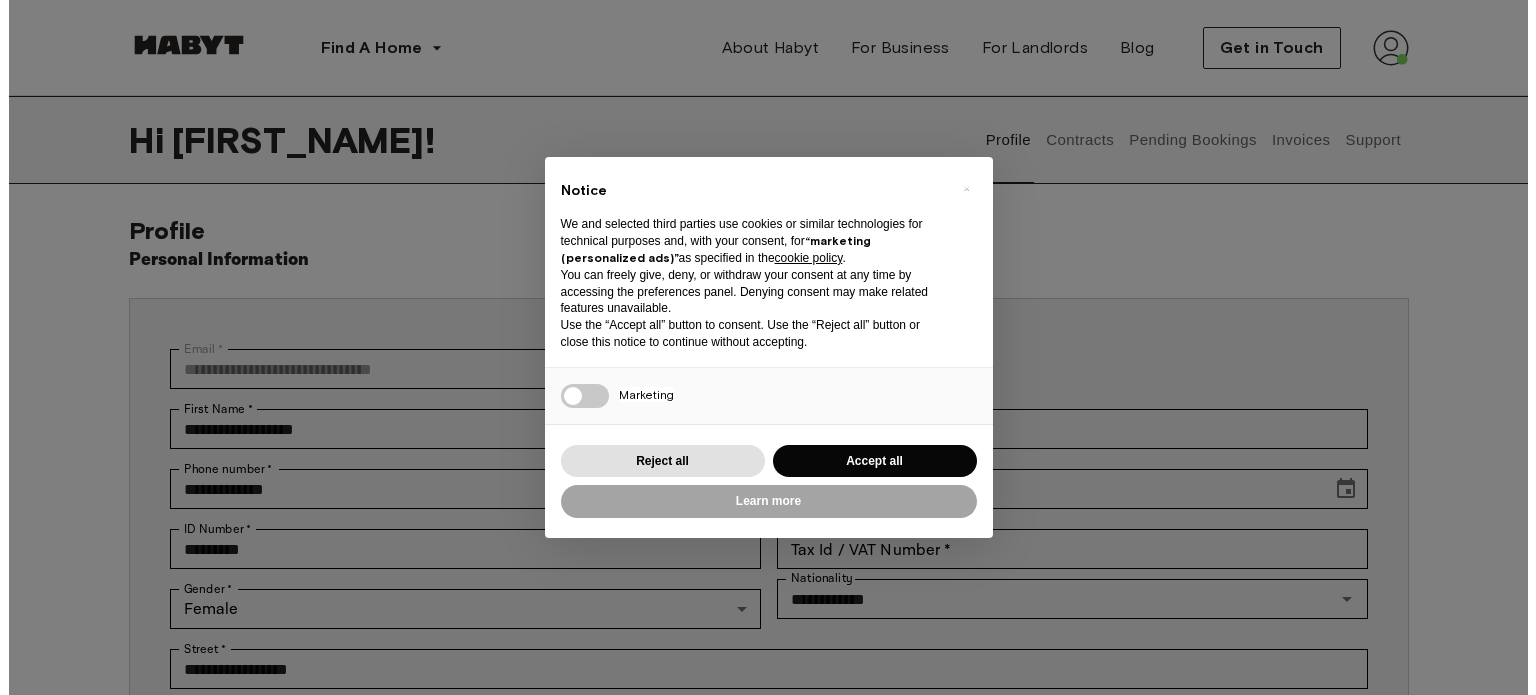 scroll, scrollTop: 0, scrollLeft: 0, axis: both 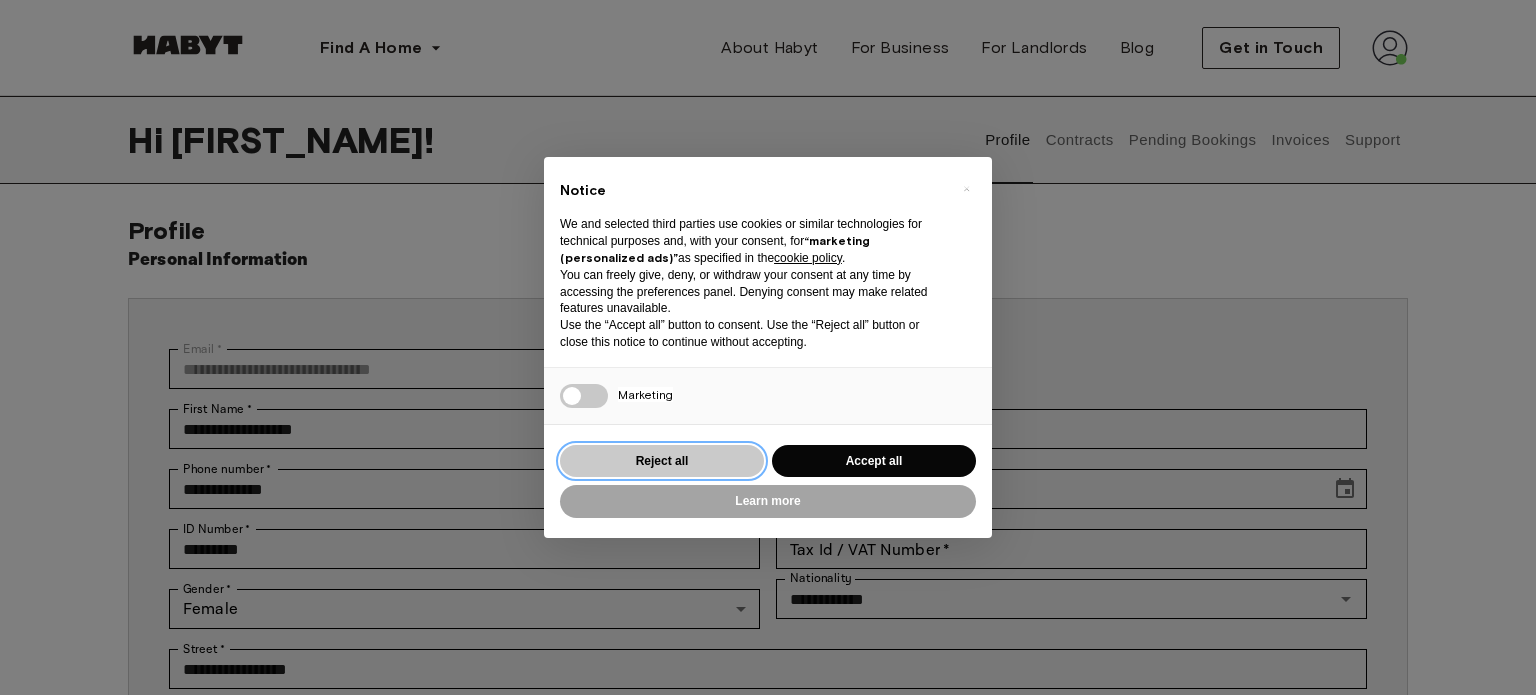 click on "Reject all" at bounding box center [662, 461] 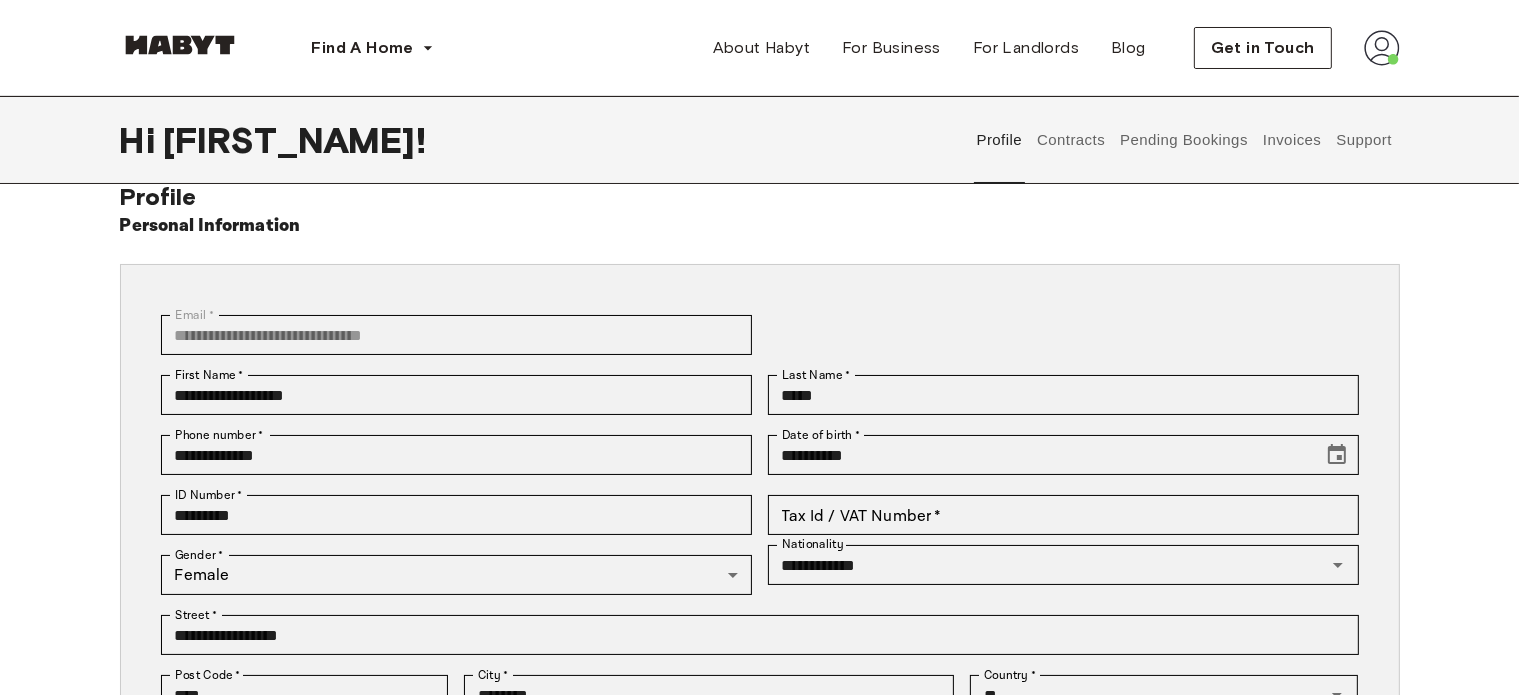 scroll, scrollTop: 0, scrollLeft: 0, axis: both 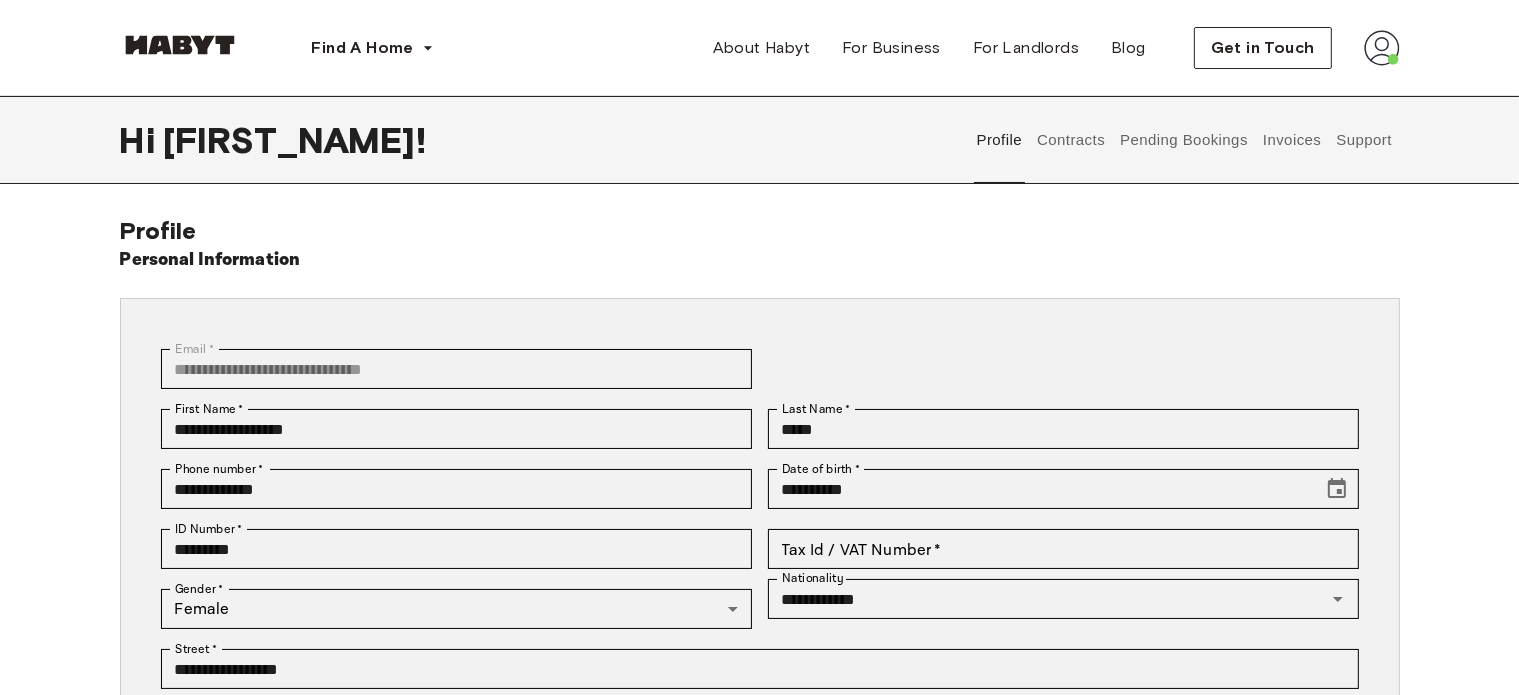 click on "Support" at bounding box center (1364, 140) 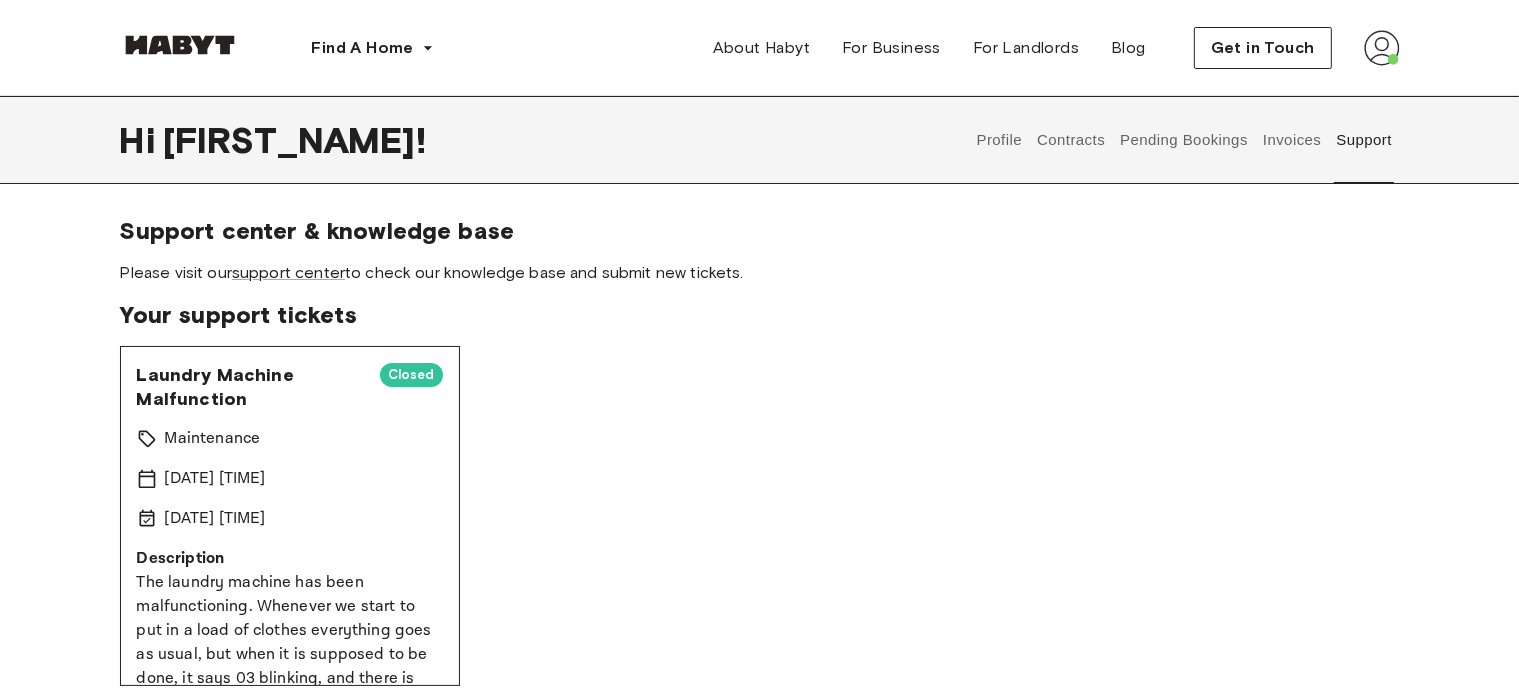 scroll, scrollTop: 200, scrollLeft: 0, axis: vertical 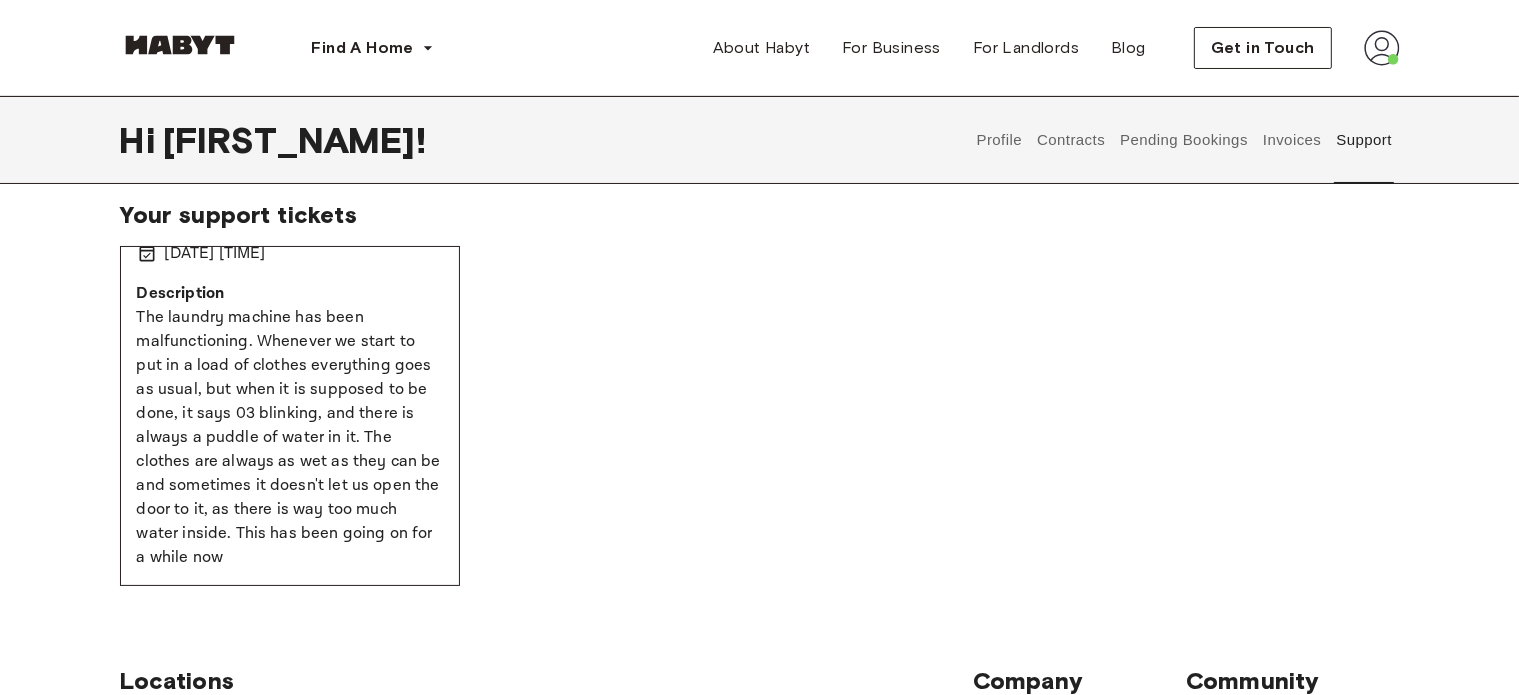 click at bounding box center (1382, 48) 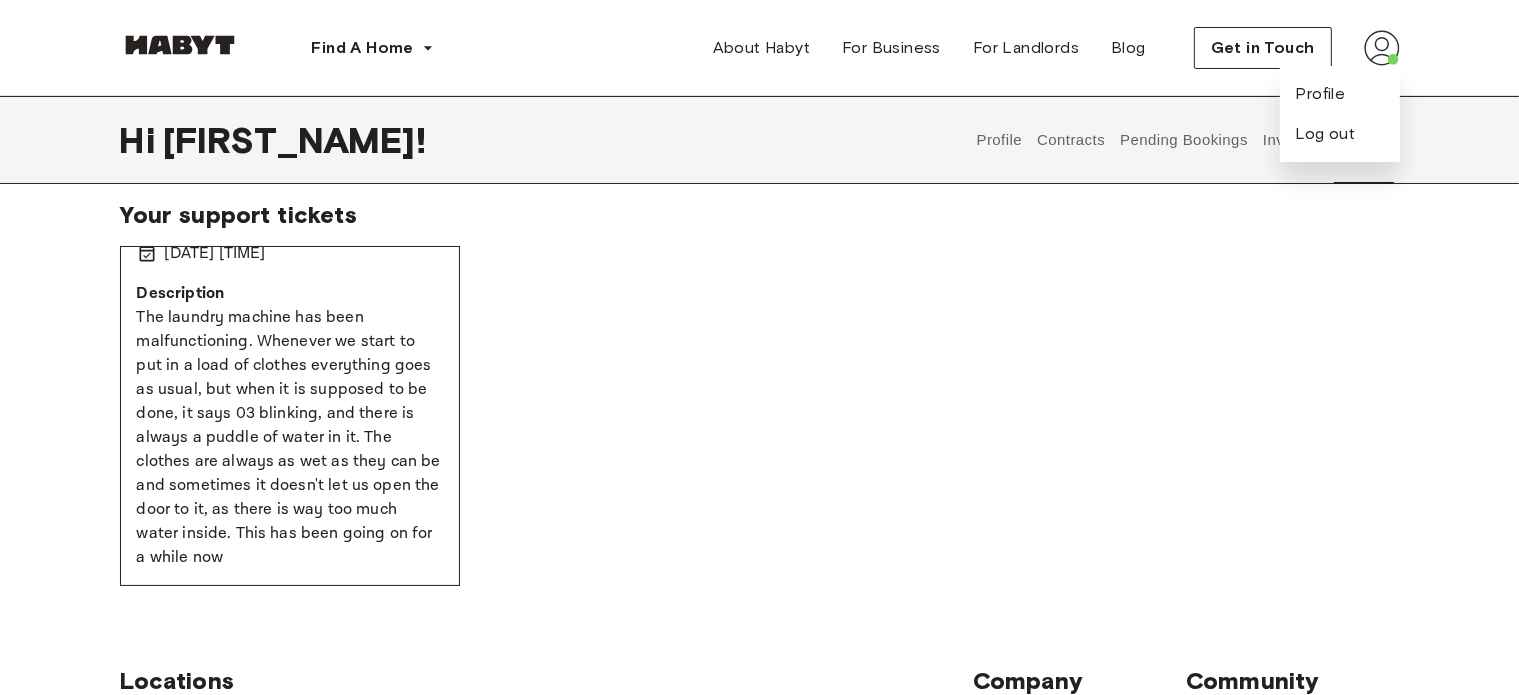 click on "Contracts" at bounding box center [1071, 140] 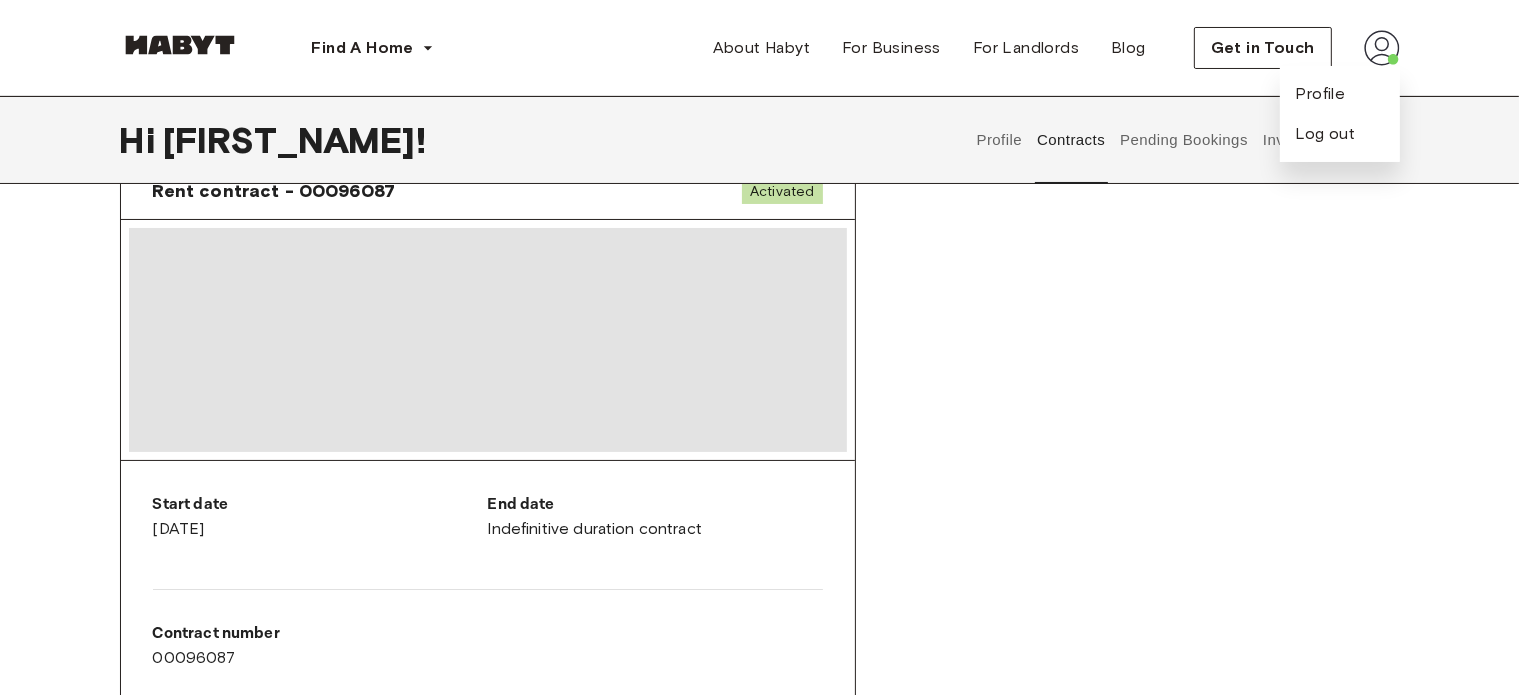 click on "Contracts" at bounding box center [1071, 140] 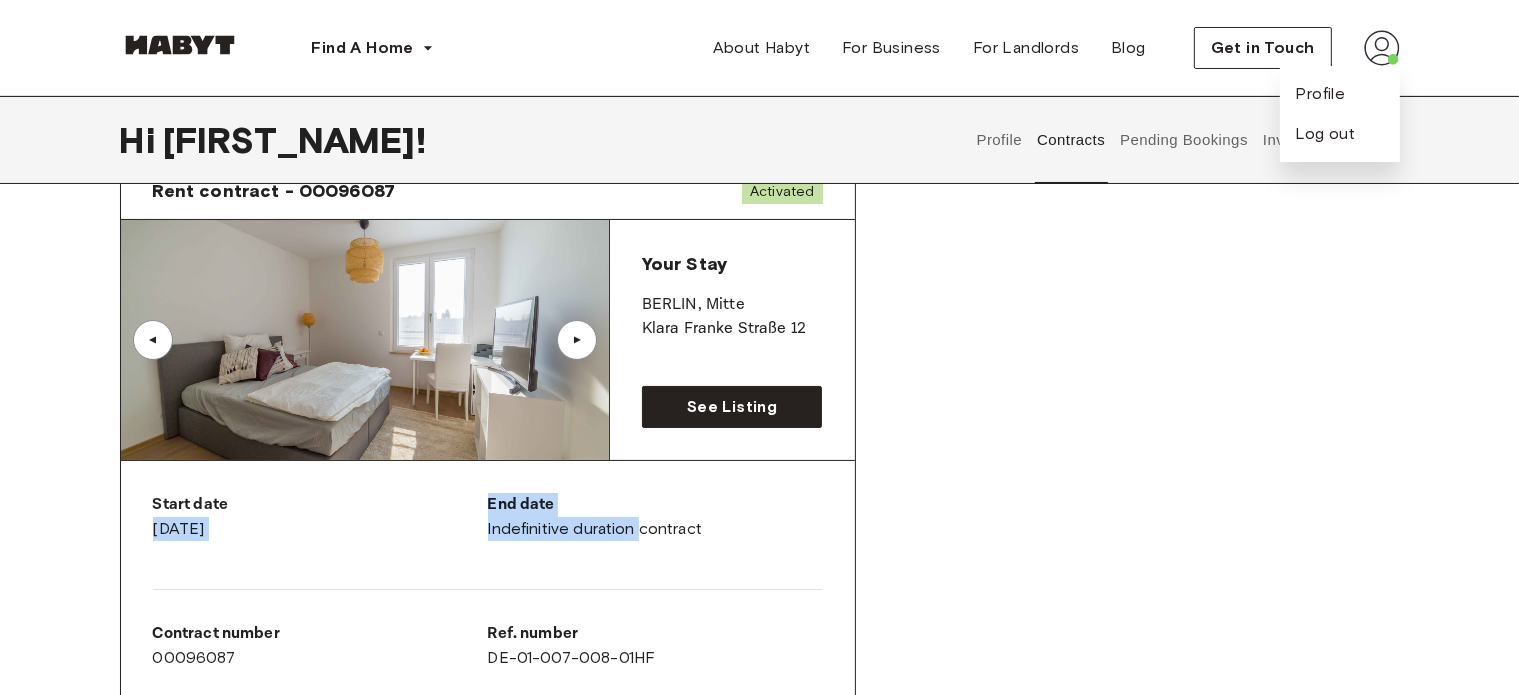 drag, startPoint x: 480, startPoint y: 513, endPoint x: 637, endPoint y: 530, distance: 157.9177 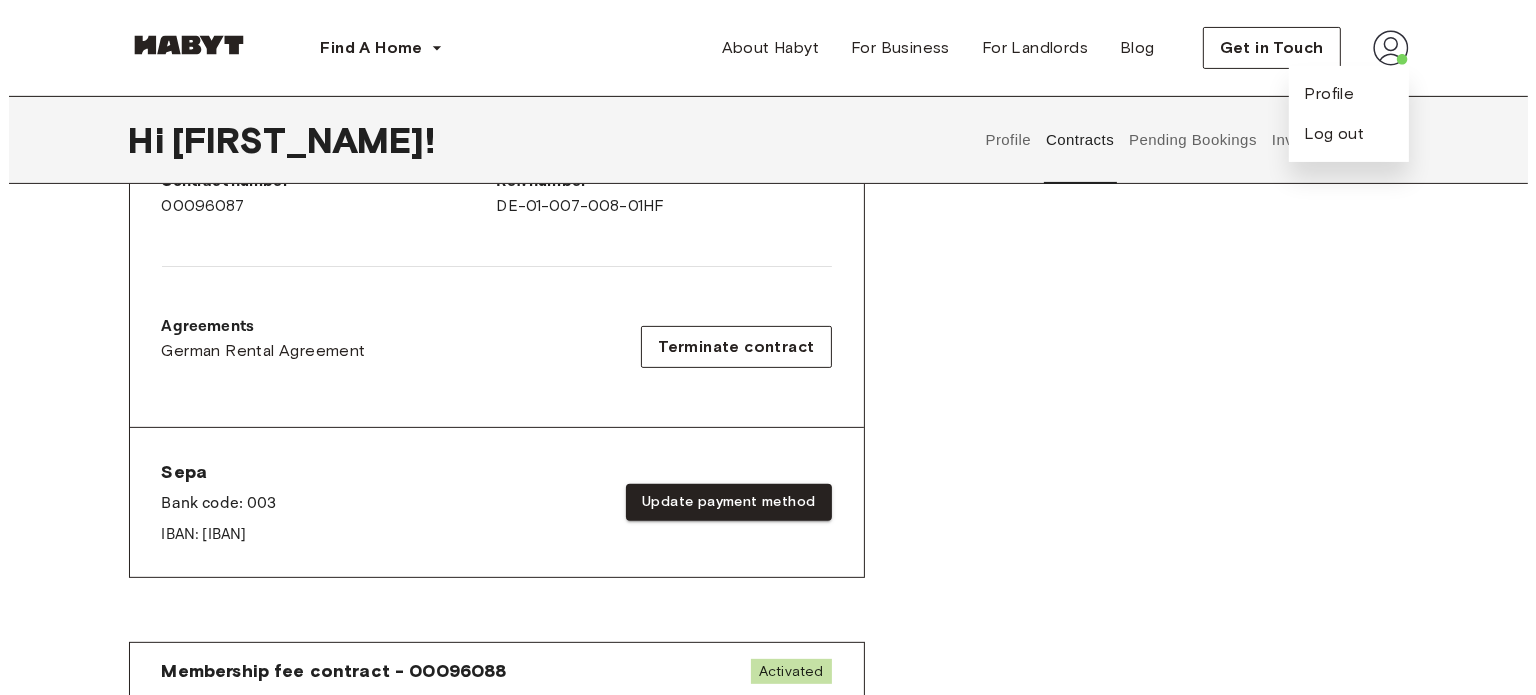 scroll, scrollTop: 600, scrollLeft: 0, axis: vertical 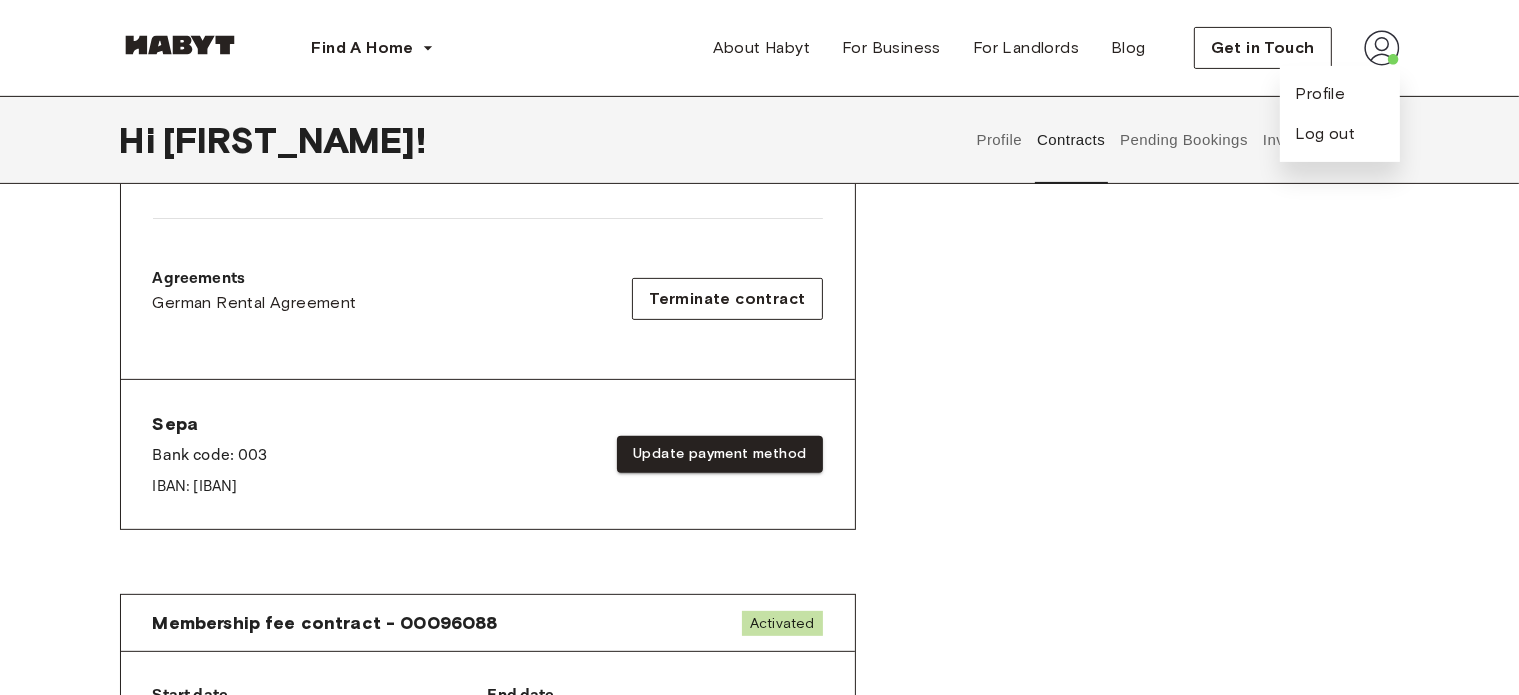 click on "Rent contract - [CONTRACT_NUMBER] Activated ▲ ▲ Your Stay [CITY], [DISTRICT] [STREET] [NUMBER] See Listing Start date [DATE] End date Indefinitive duration contract Contract number [CONTRACT_NUMBER] Ref. number [REF_NUMBER] Agreements German Rental Agreement Terminate contract Sepa Bank code:    [BANK_CODE] IBAN:    [IBAN] Update payment method" at bounding box center (760, 112) 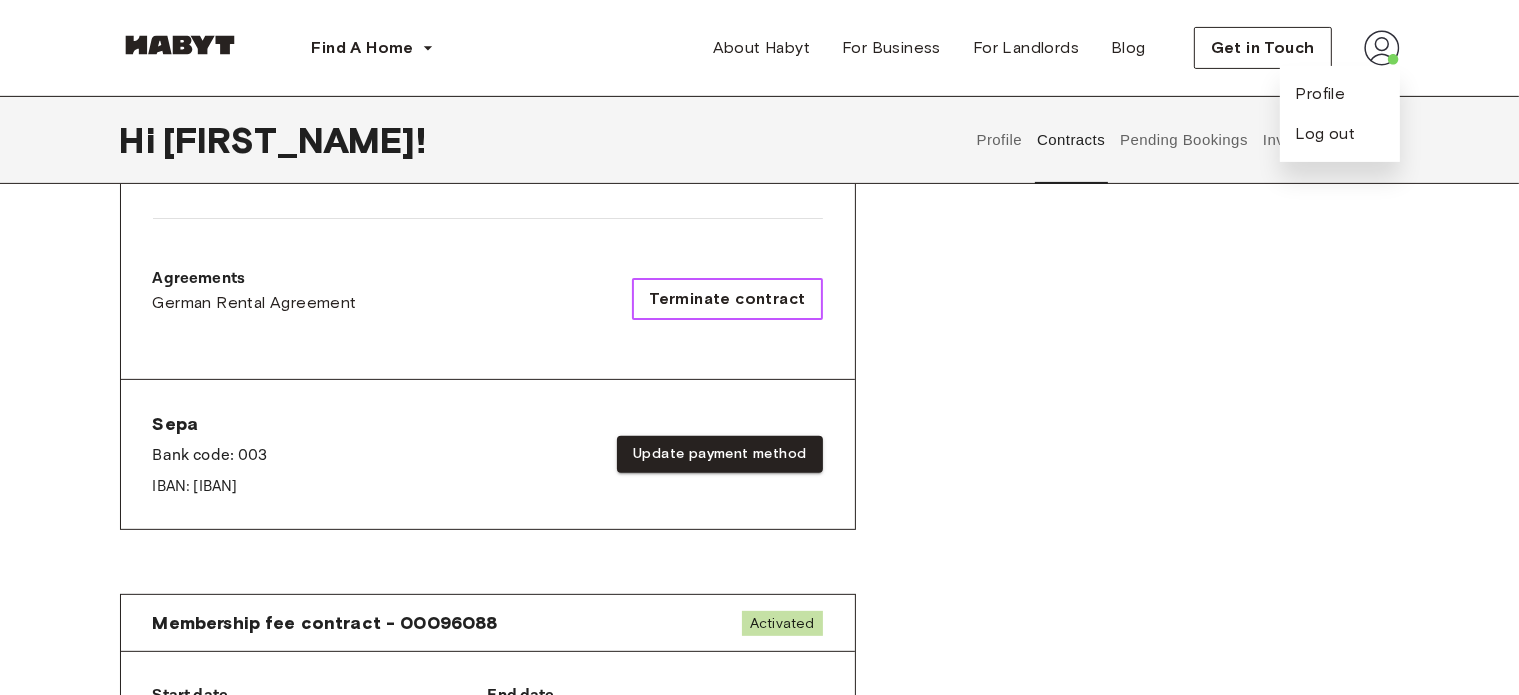 click on "Terminate contract" at bounding box center (727, 299) 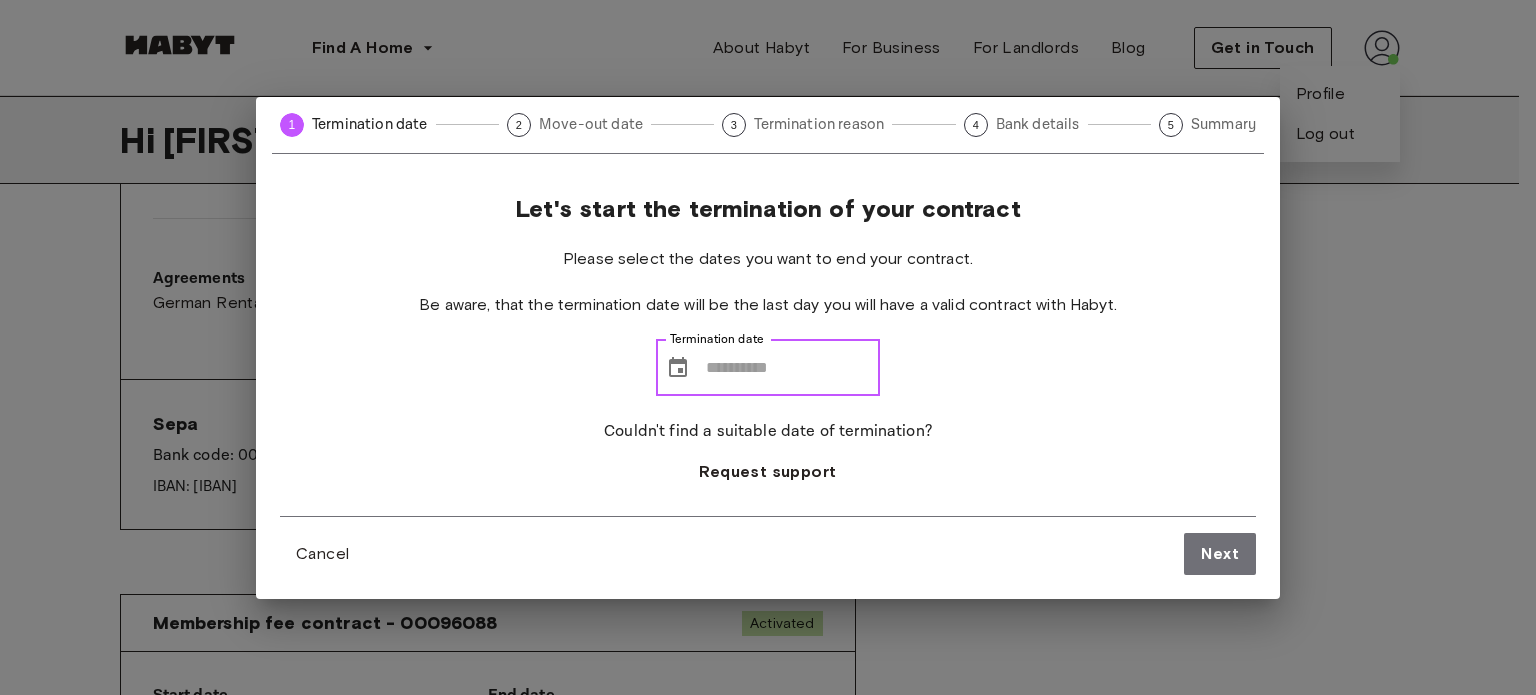 click on "Termination date" at bounding box center (793, 368) 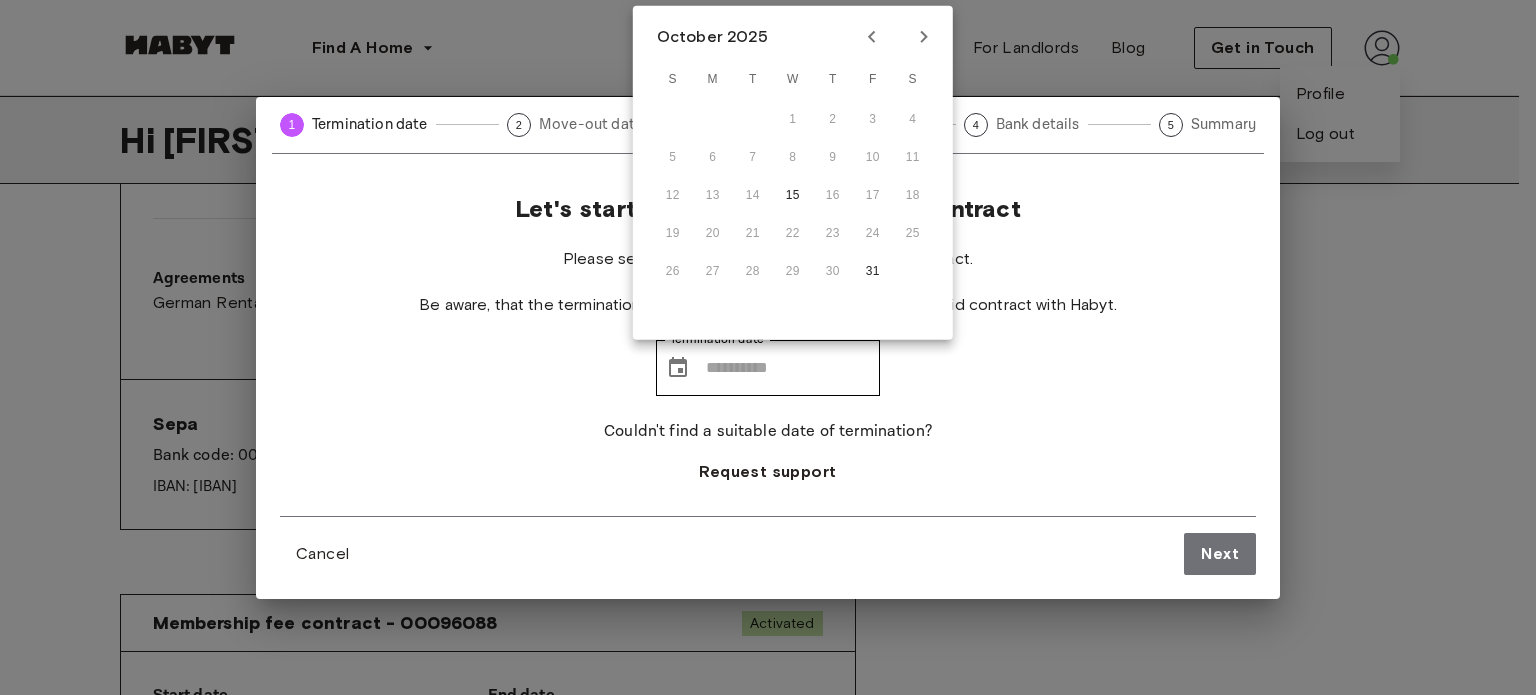 click on "Let's start the termination of your contract Please select the dates you want to end your contract. Be aware, that the termination date will be the last day you will have a valid contract with Habyt. Termination date ​ Termination date Couldn't find a suitable date of termination? Request support" at bounding box center (768, 355) 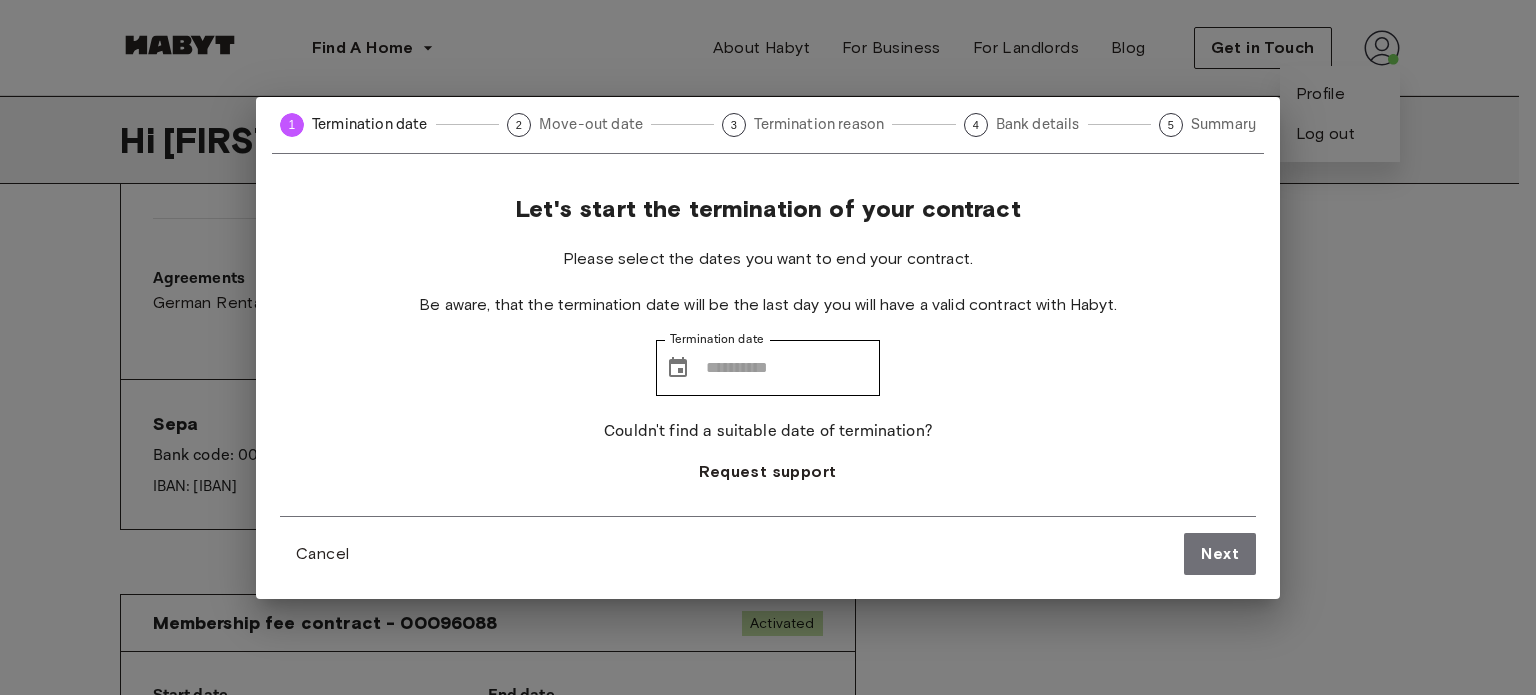 click on "2" at bounding box center (523, 125) 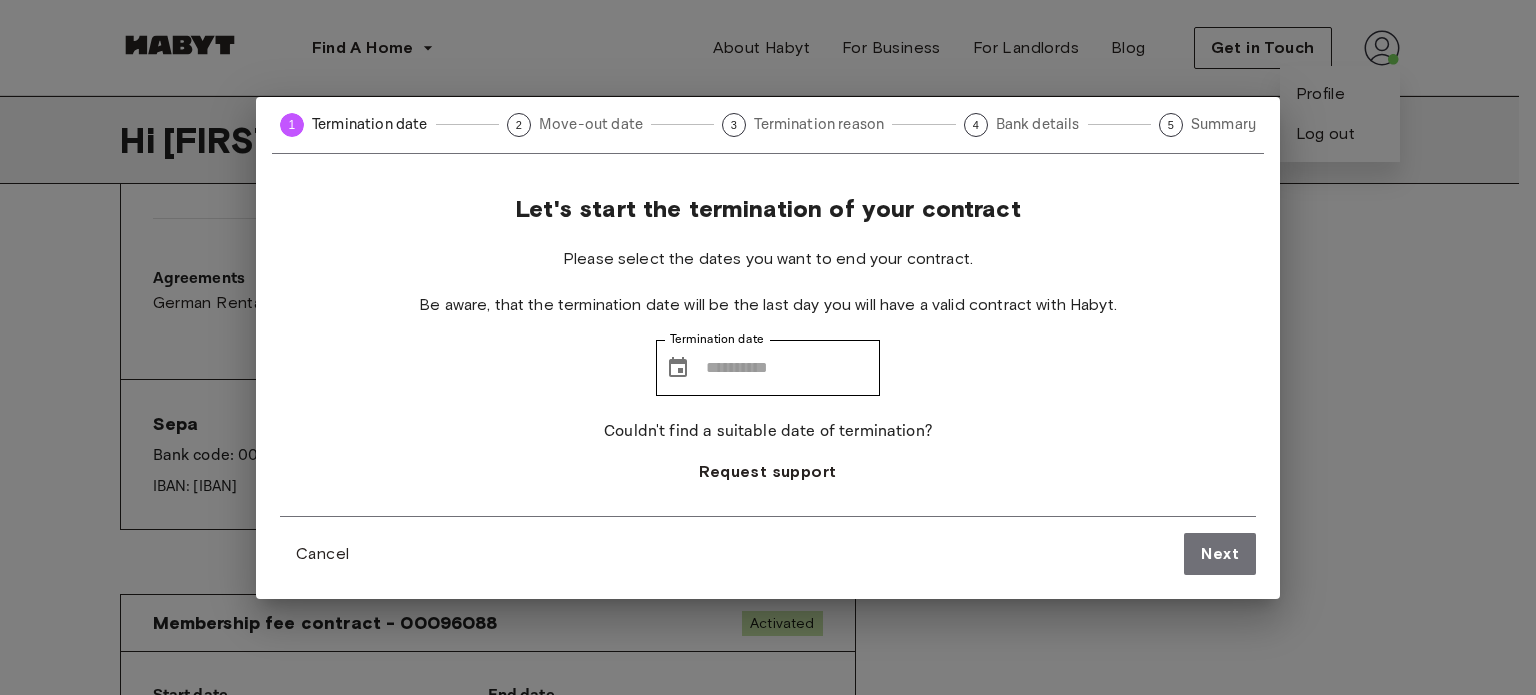 click on "Move-out date" at bounding box center (591, 124) 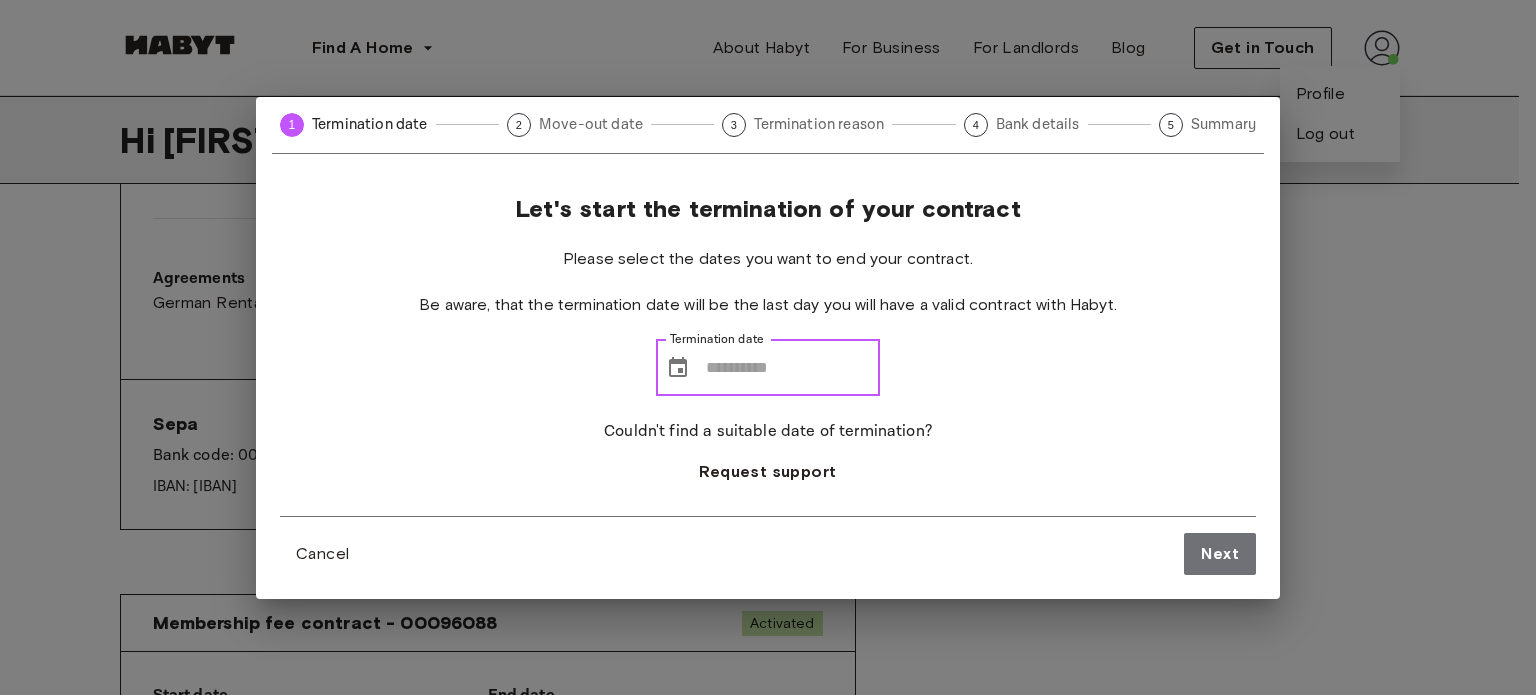 click on "Termination date" at bounding box center [793, 368] 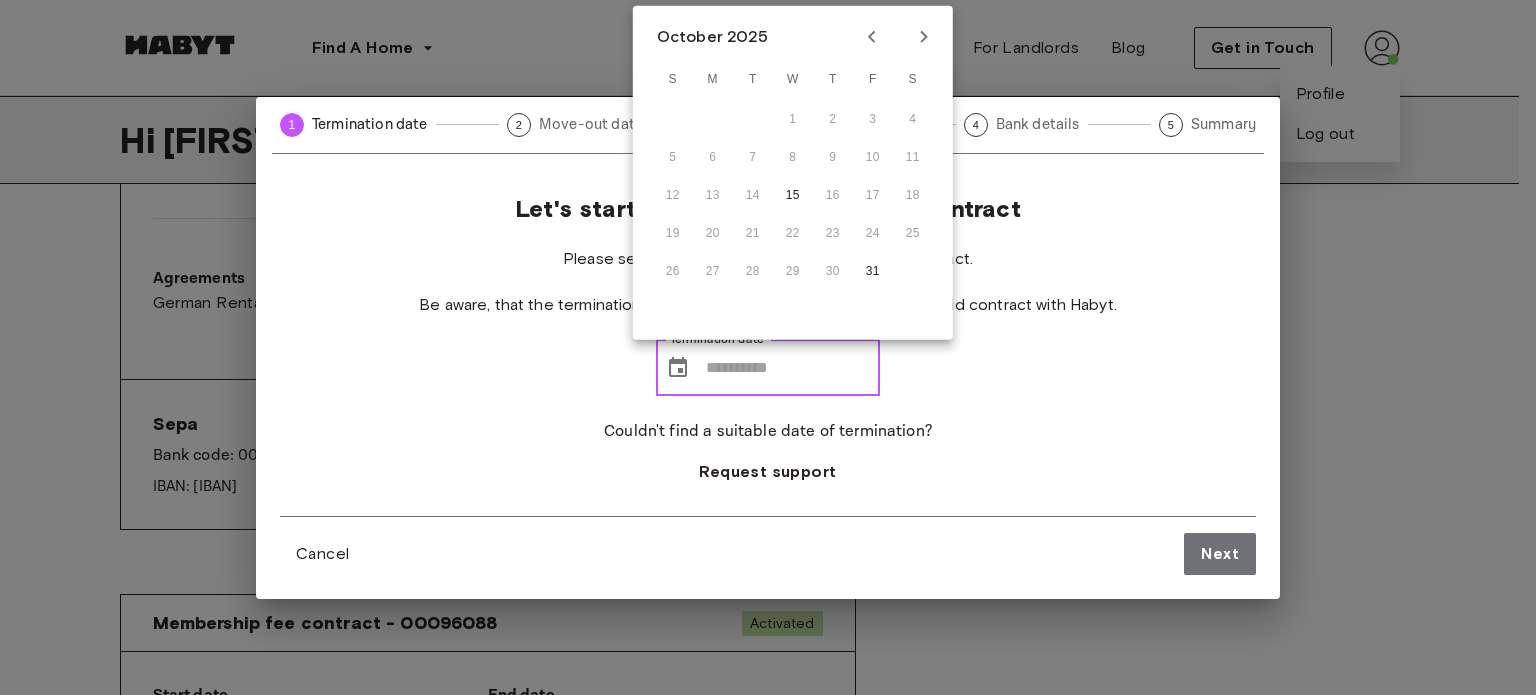 click on "Termination date" at bounding box center (793, 368) 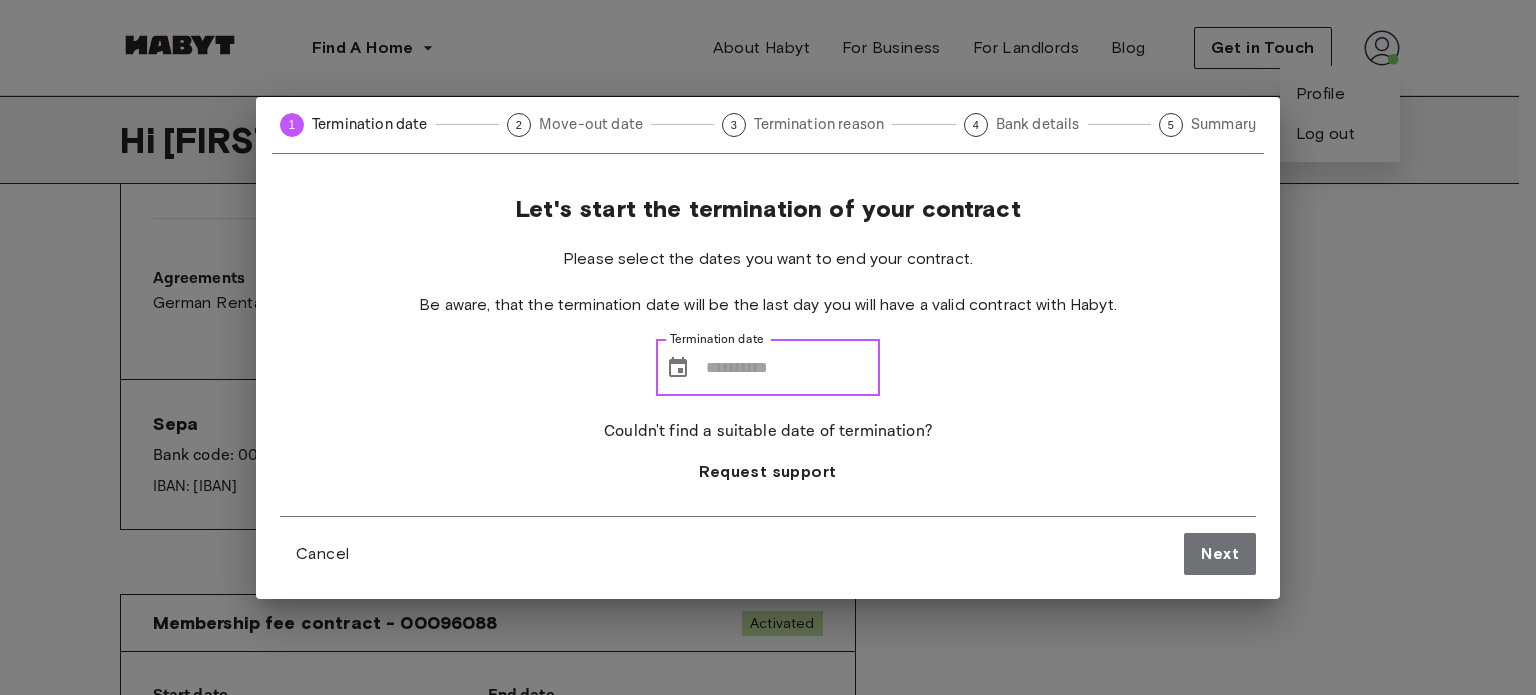 click on "Termination date" at bounding box center [793, 368] 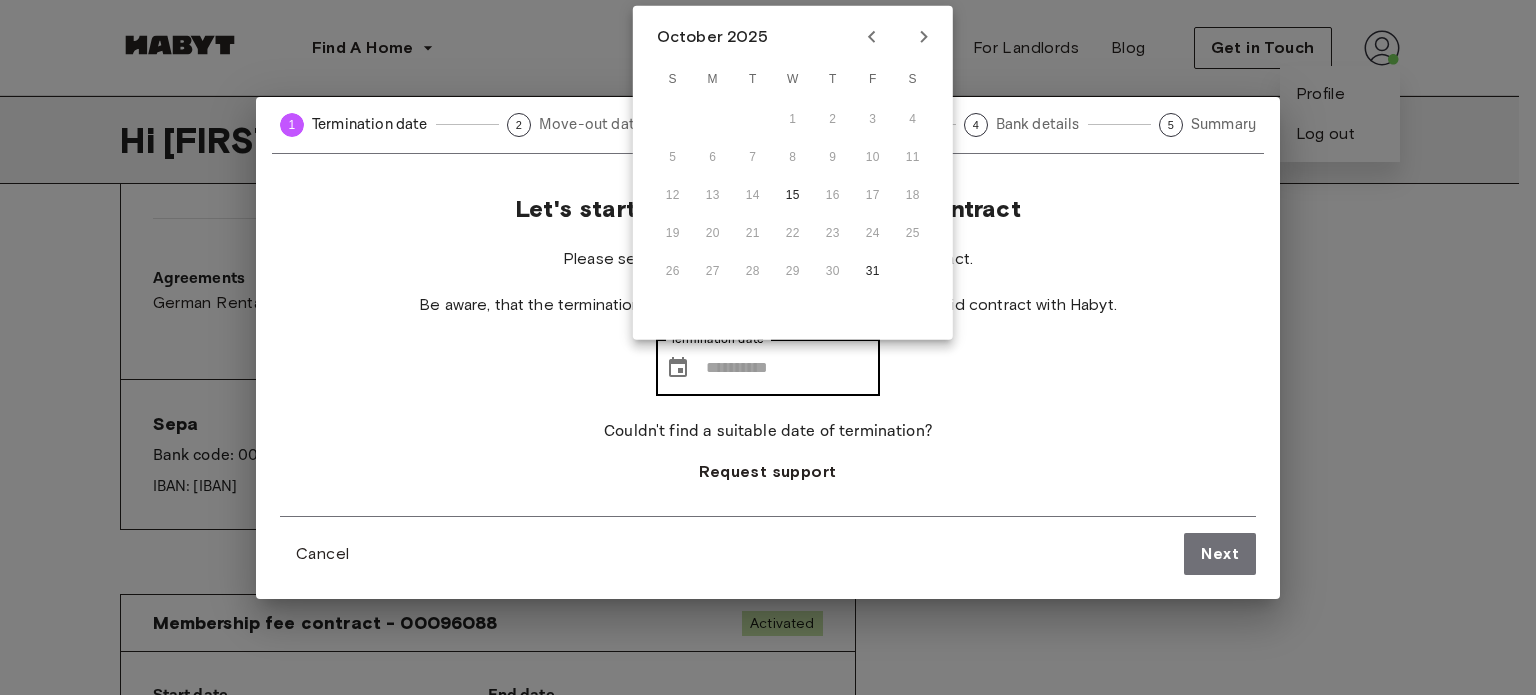 type 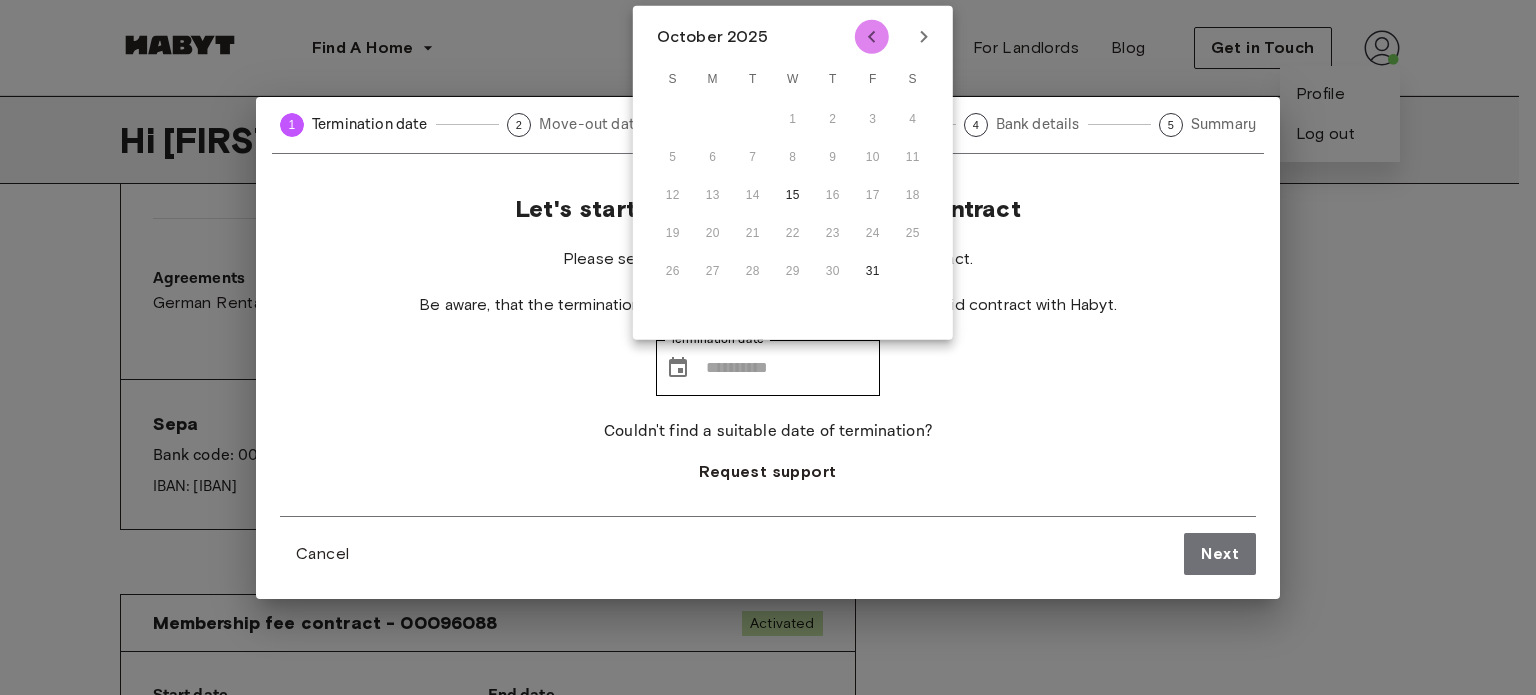 click at bounding box center (872, 37) 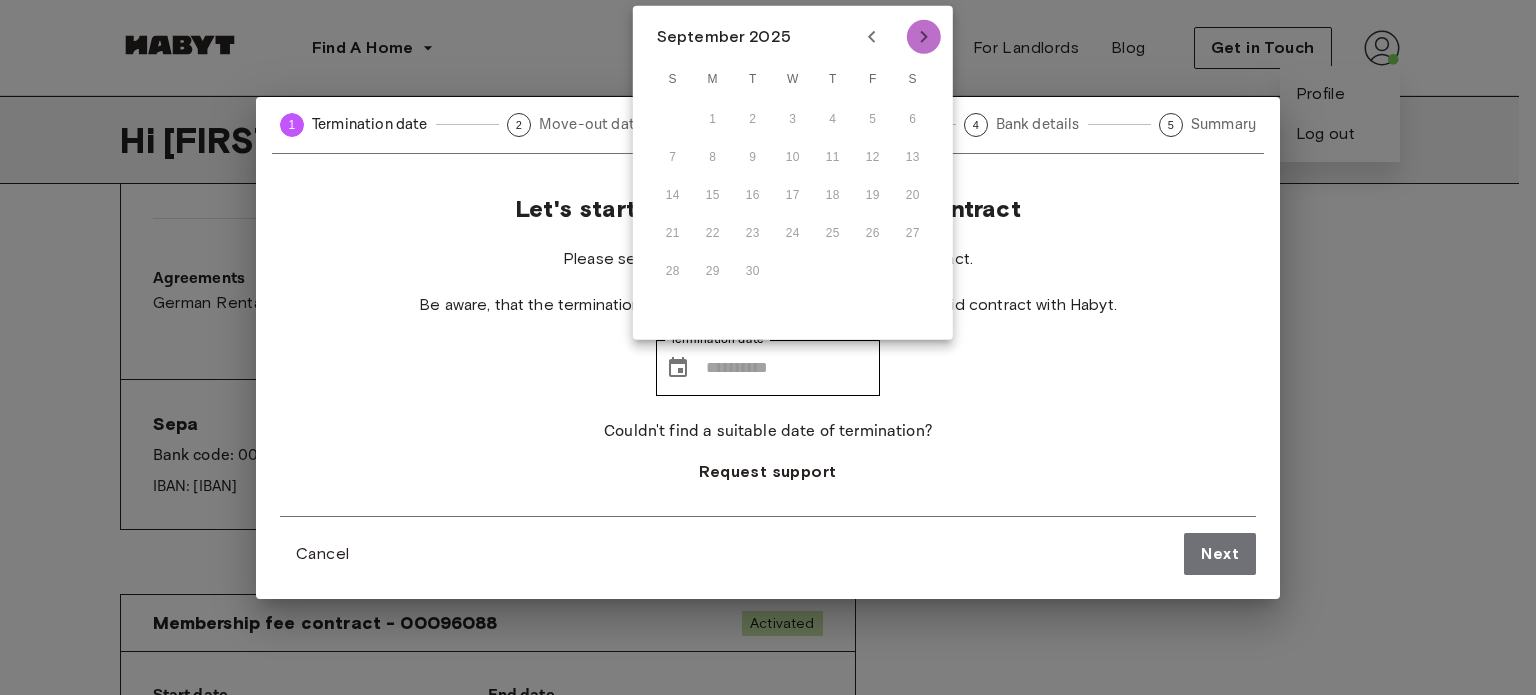 click 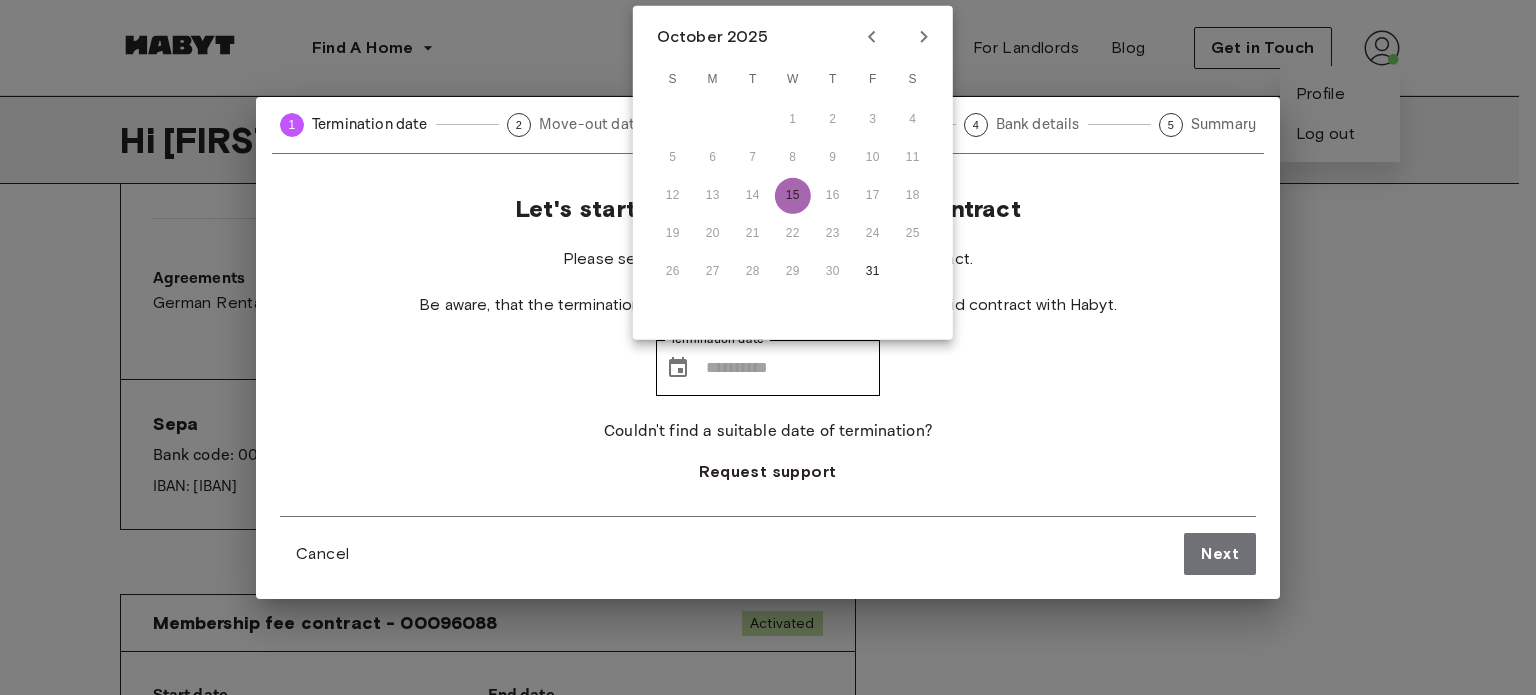 click on "15" at bounding box center [793, 196] 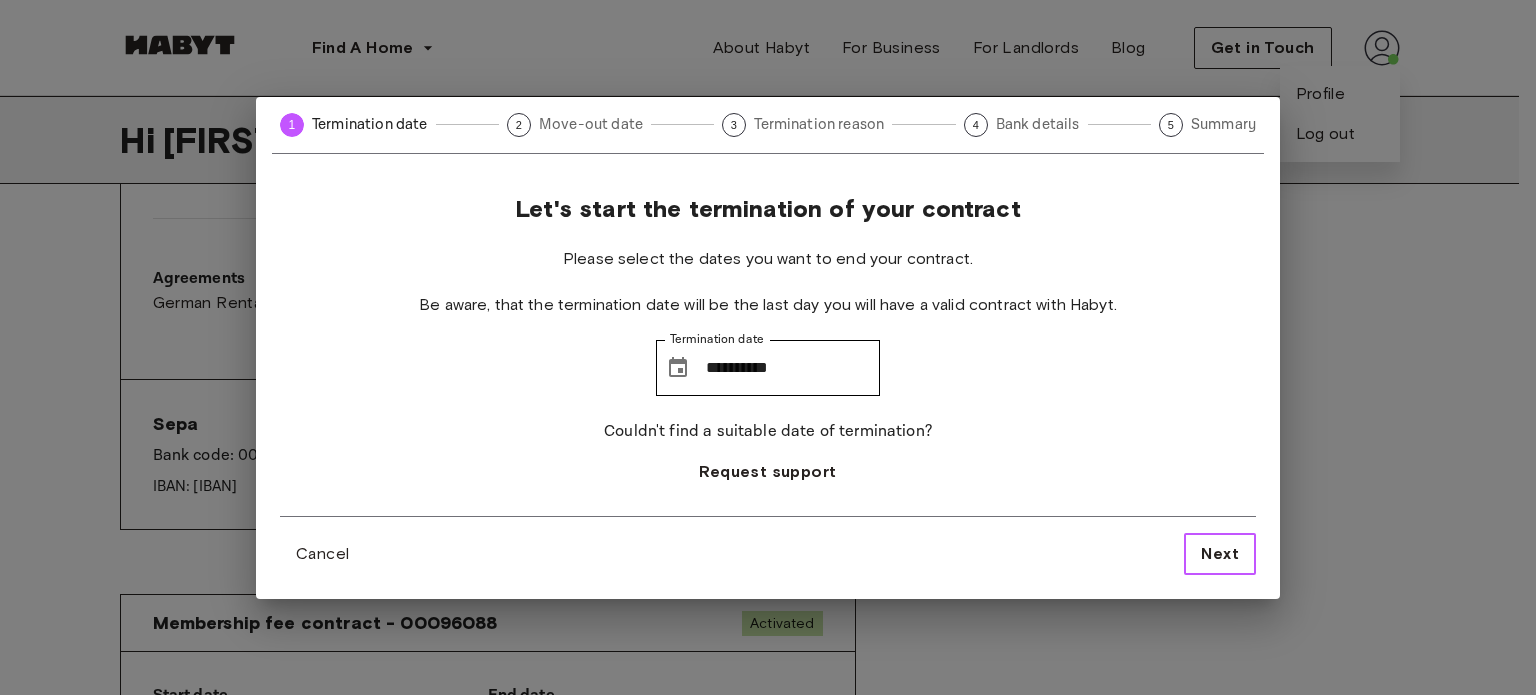 click on "Next" at bounding box center (1220, 554) 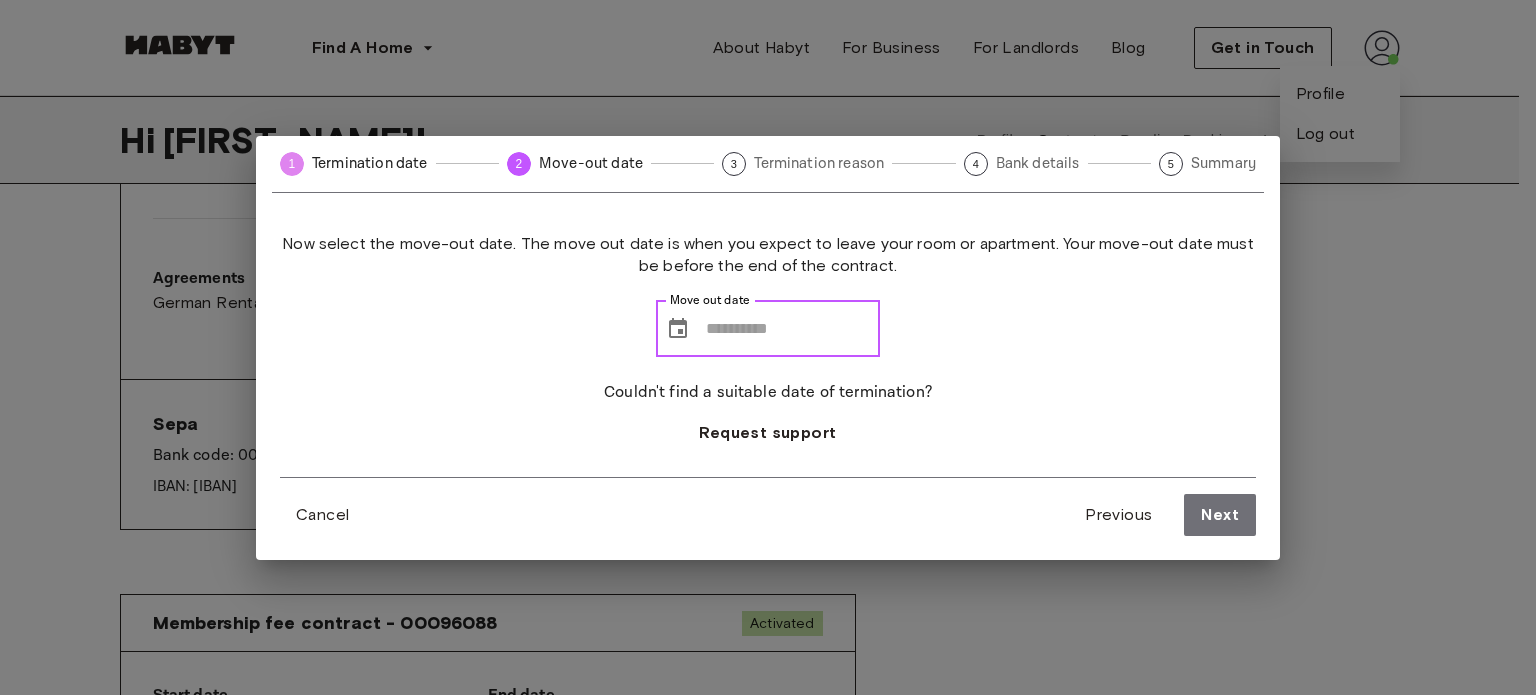 click on "Move out date" at bounding box center [793, 329] 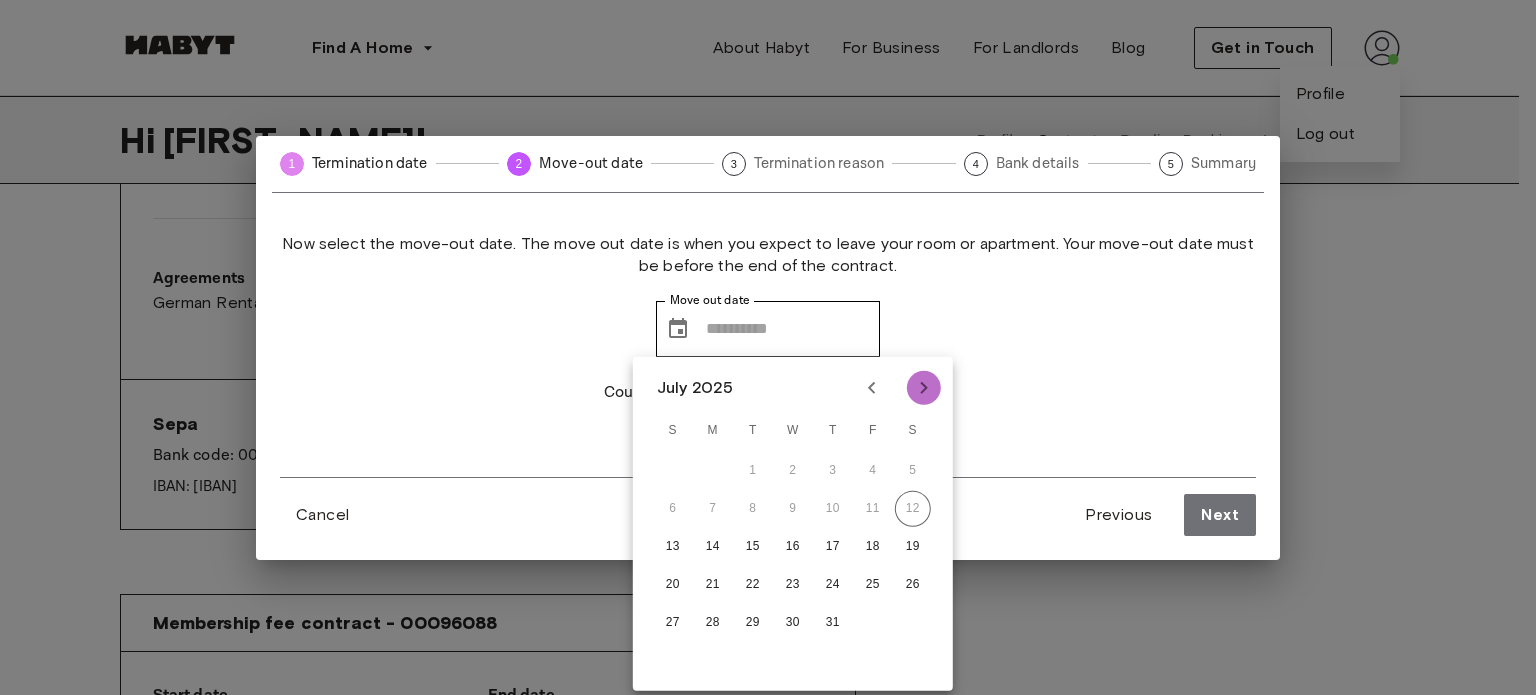 click 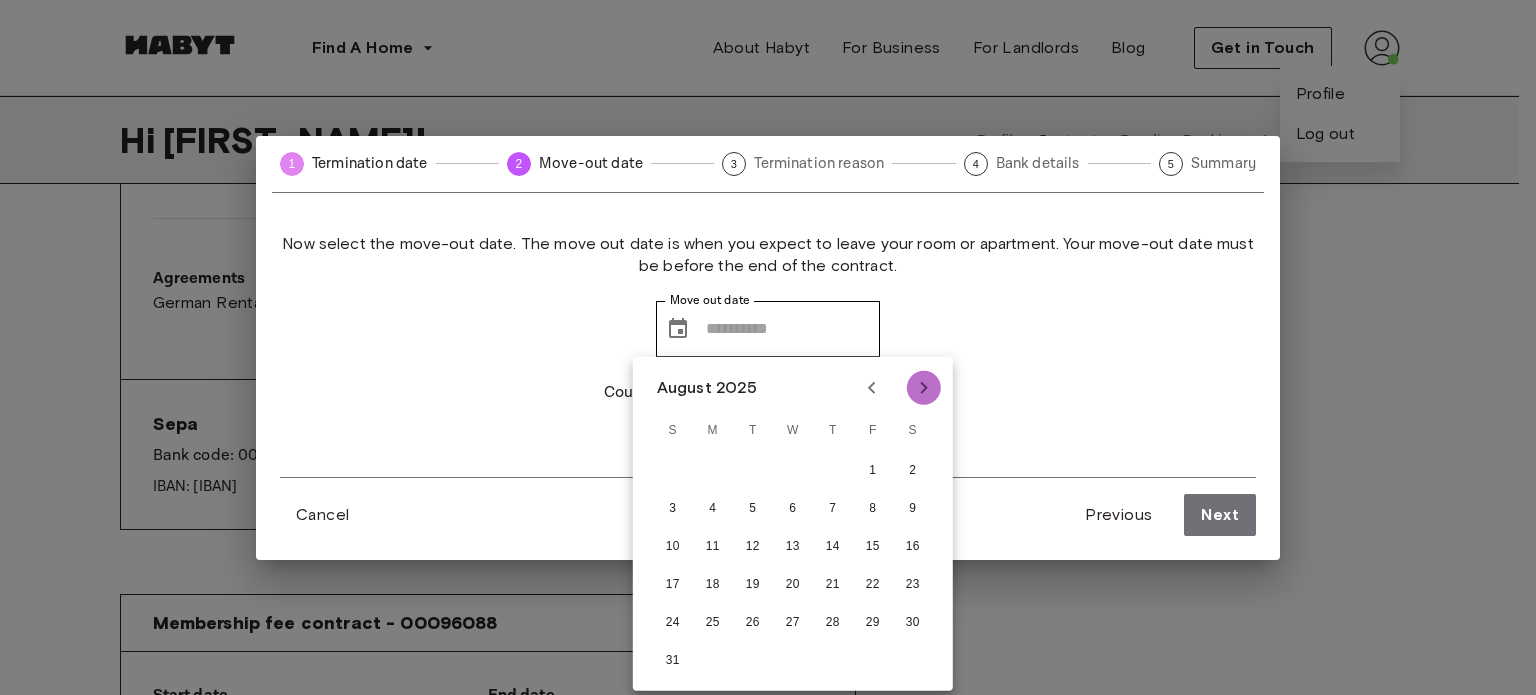 click 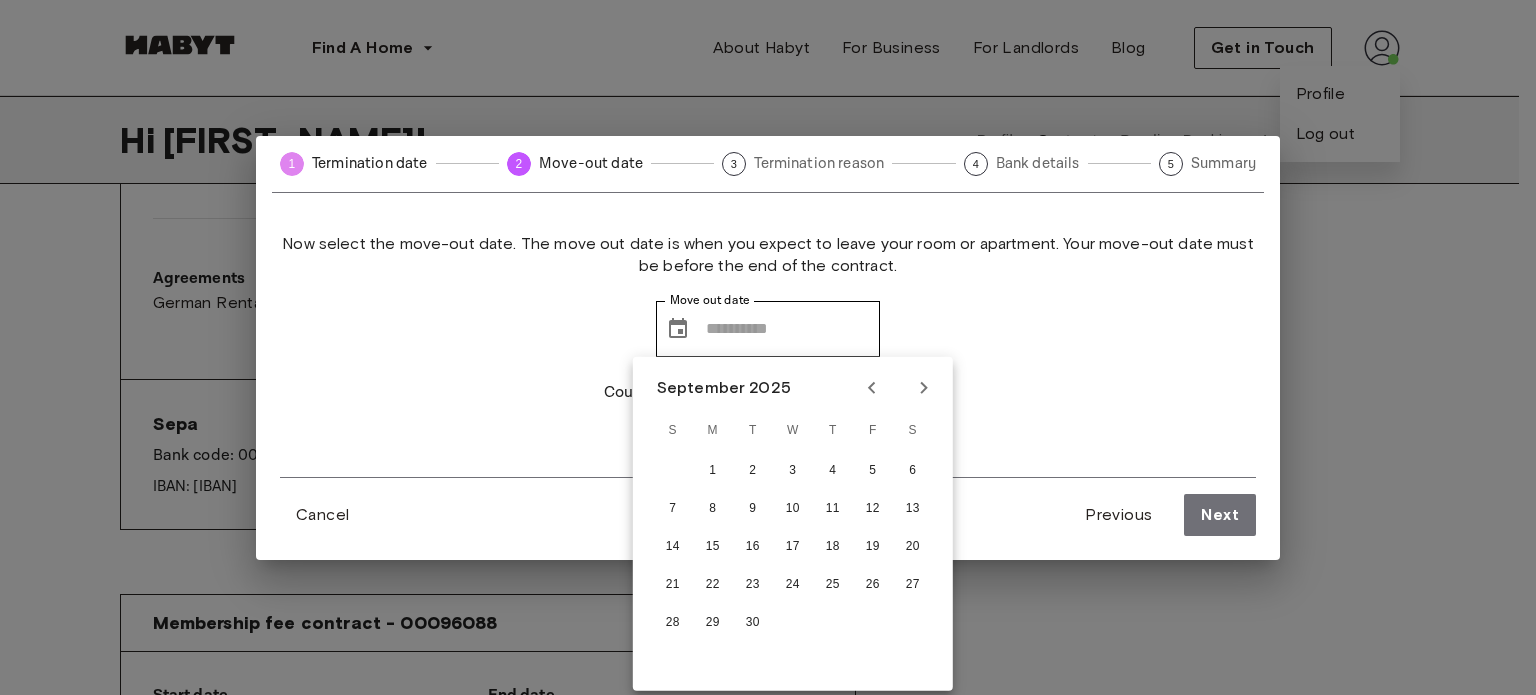 click on "Now select the move-out date. The move out date is when you expect to leave your room or apartment. Your move-out date must be before the end of the contract. Move out date ​ Move out date Couldn't find a suitable date of termination? Request support" at bounding box center [768, 355] 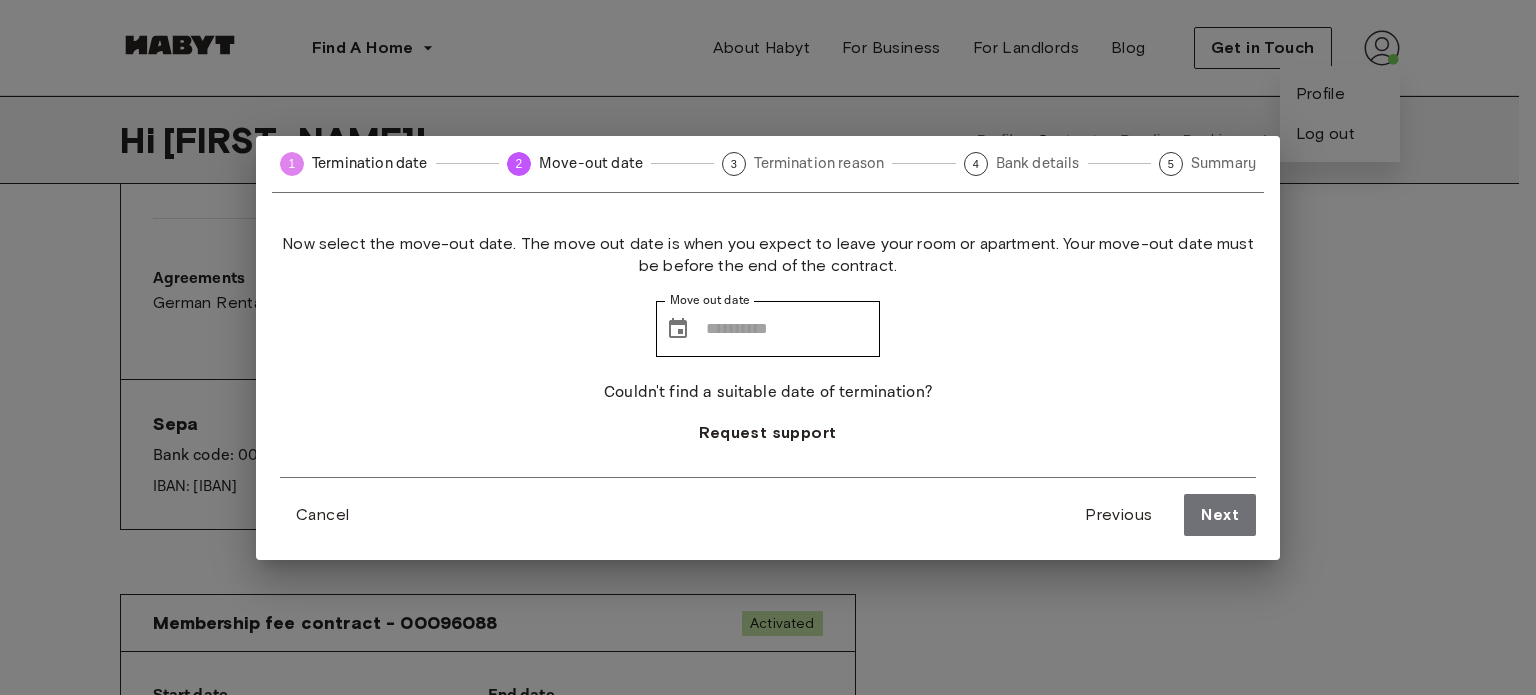 click on "Termination date" at bounding box center (370, 163) 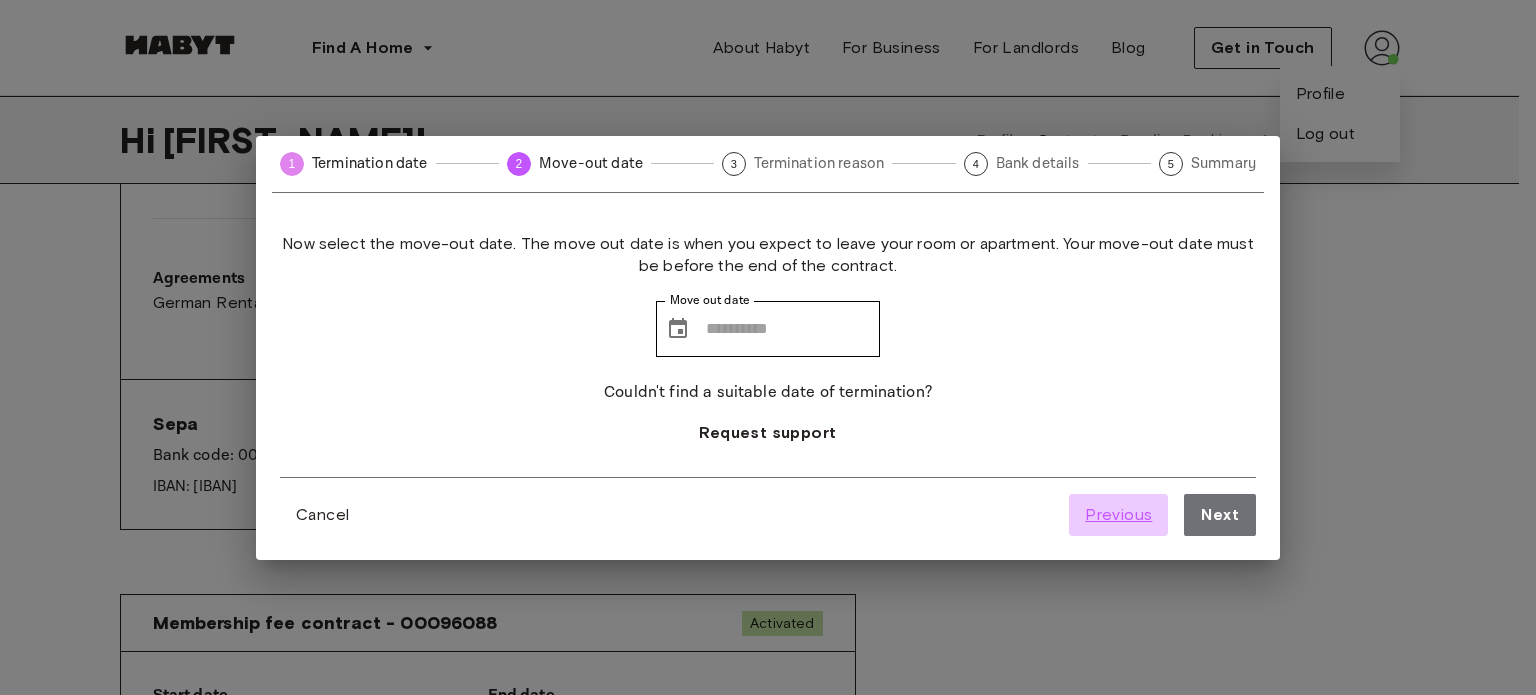 click on "Previous" at bounding box center (1118, 515) 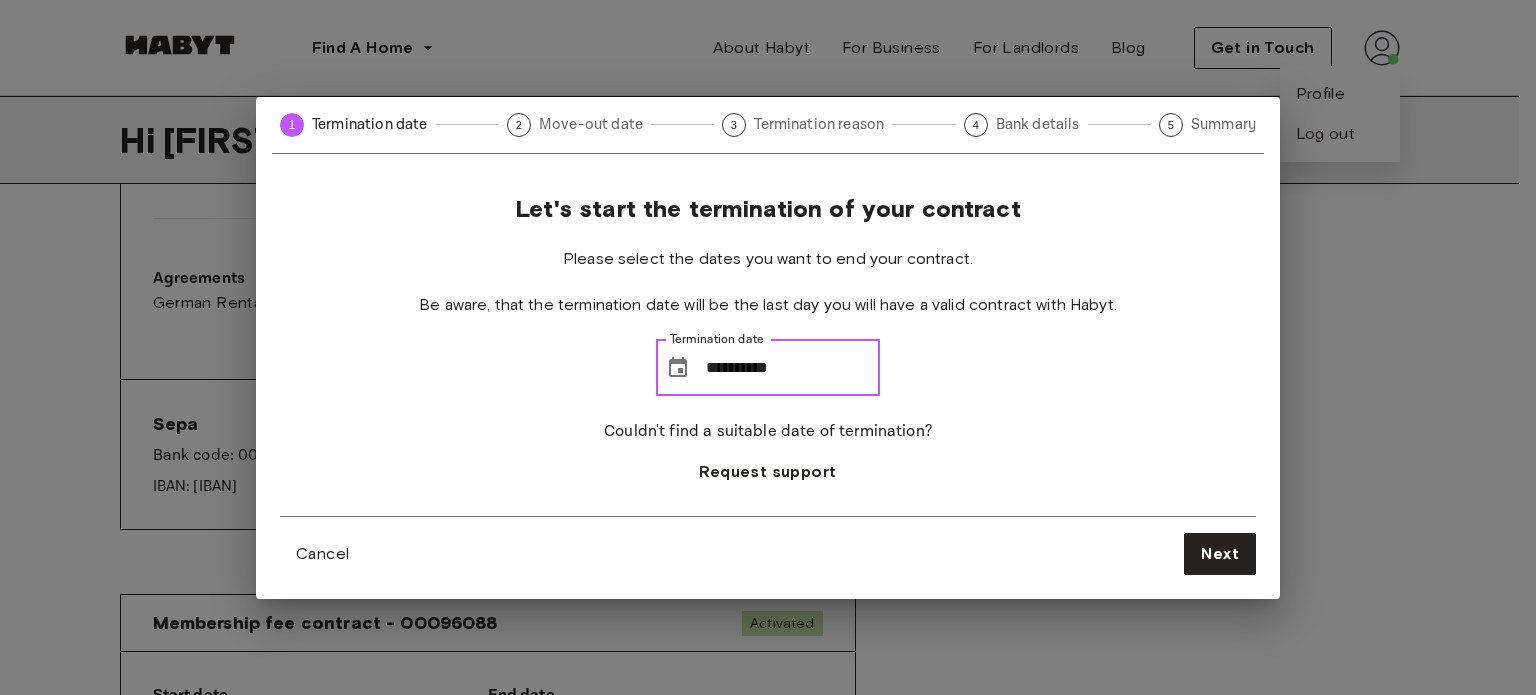 click on "**********" at bounding box center [793, 368] 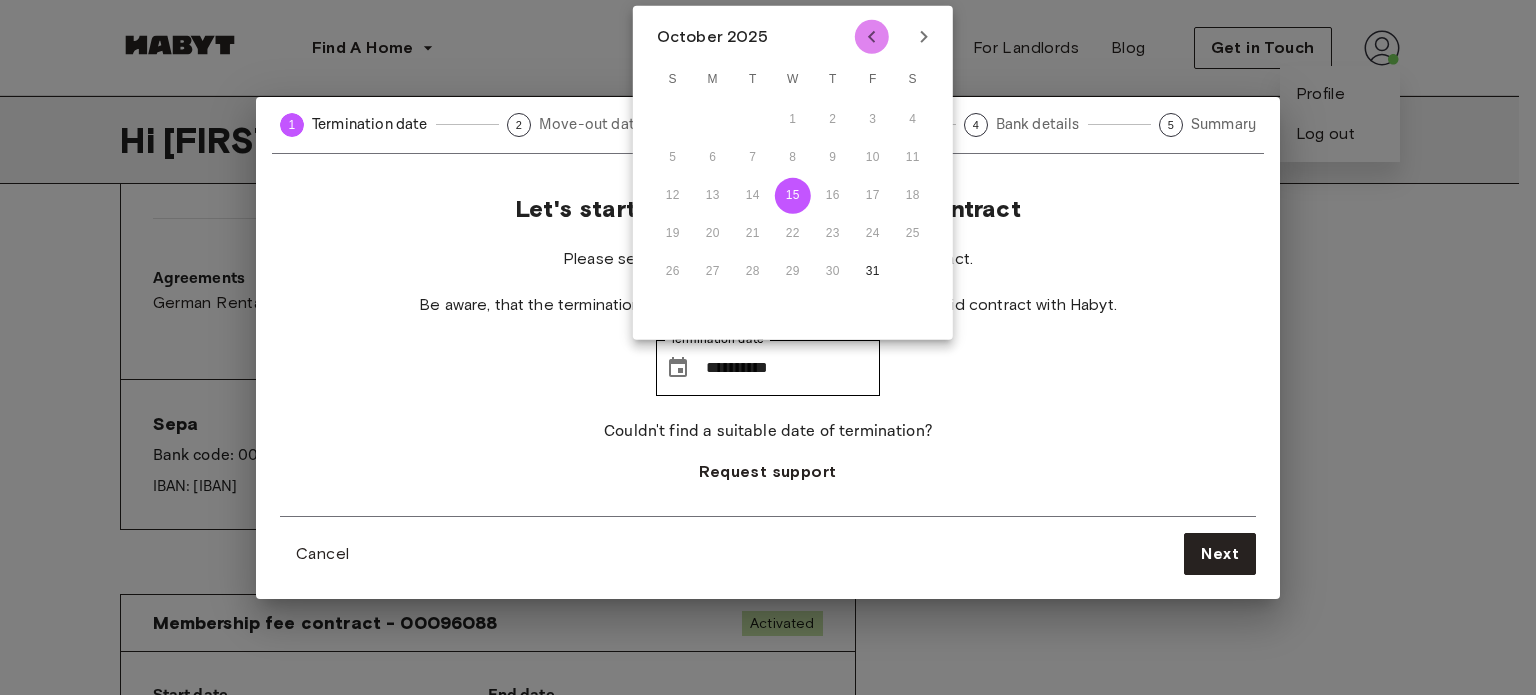 click at bounding box center (872, 37) 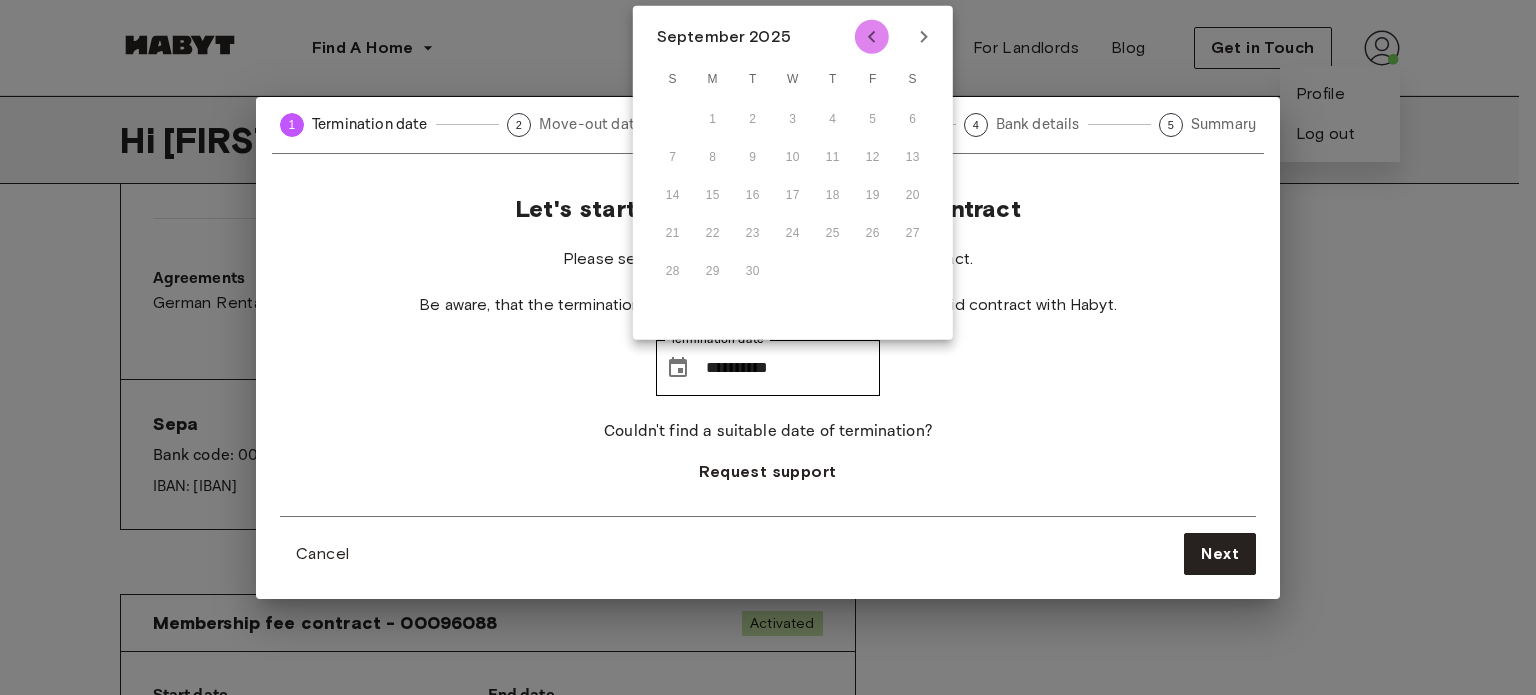 click at bounding box center [872, 37] 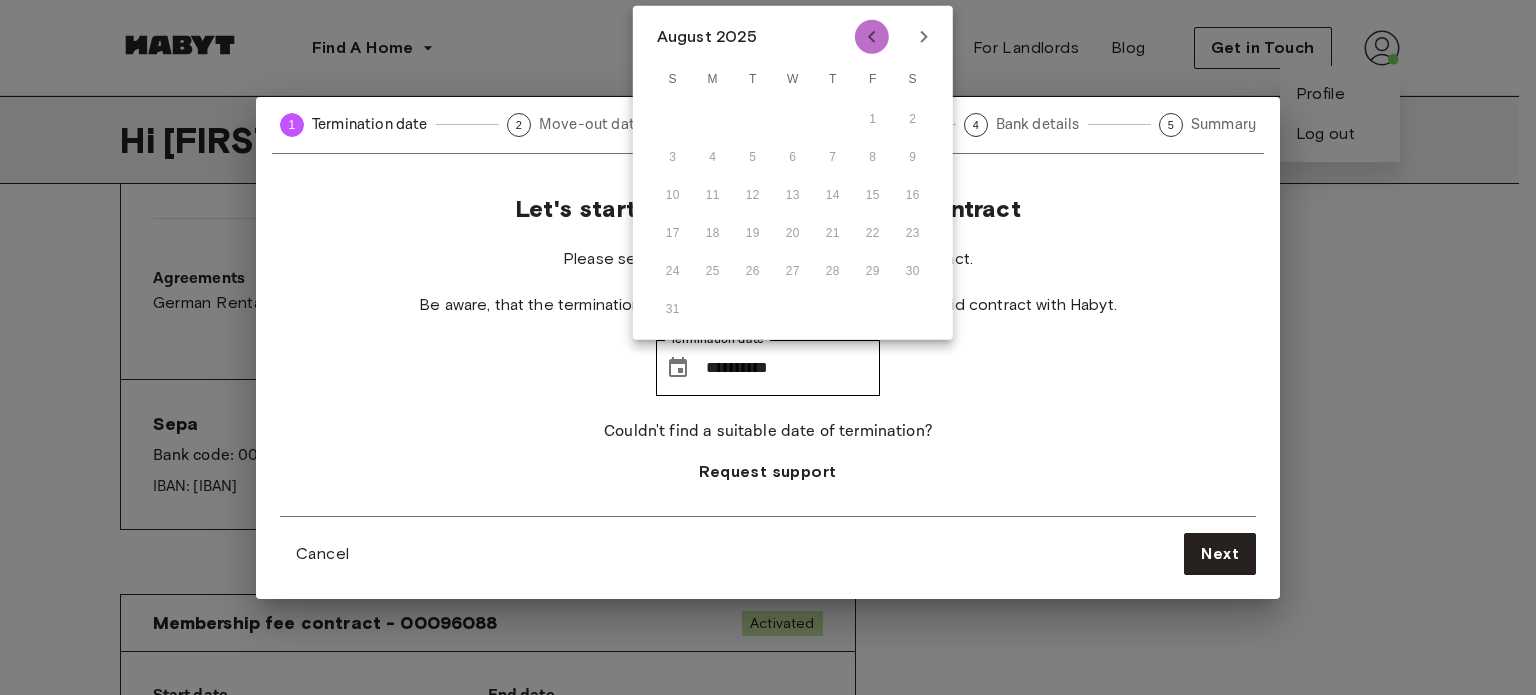 click at bounding box center [872, 37] 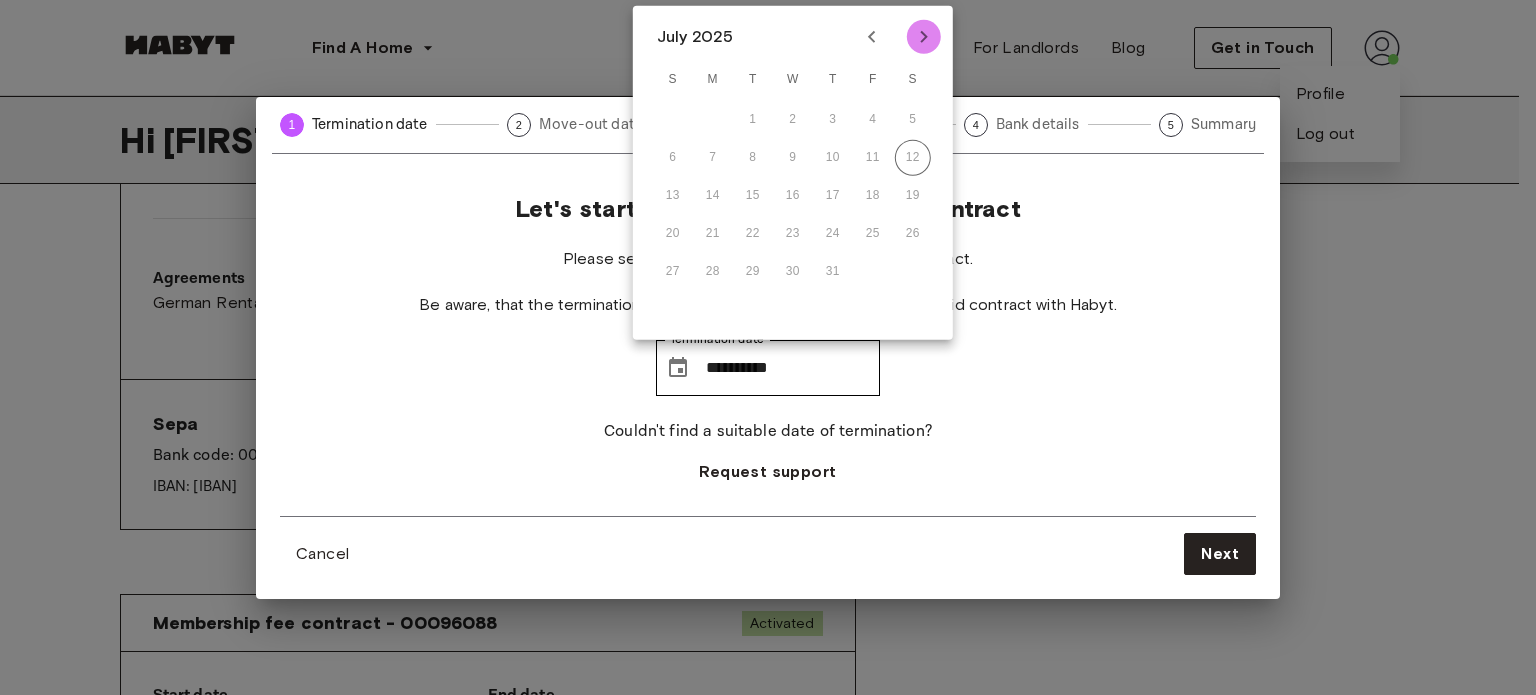 click 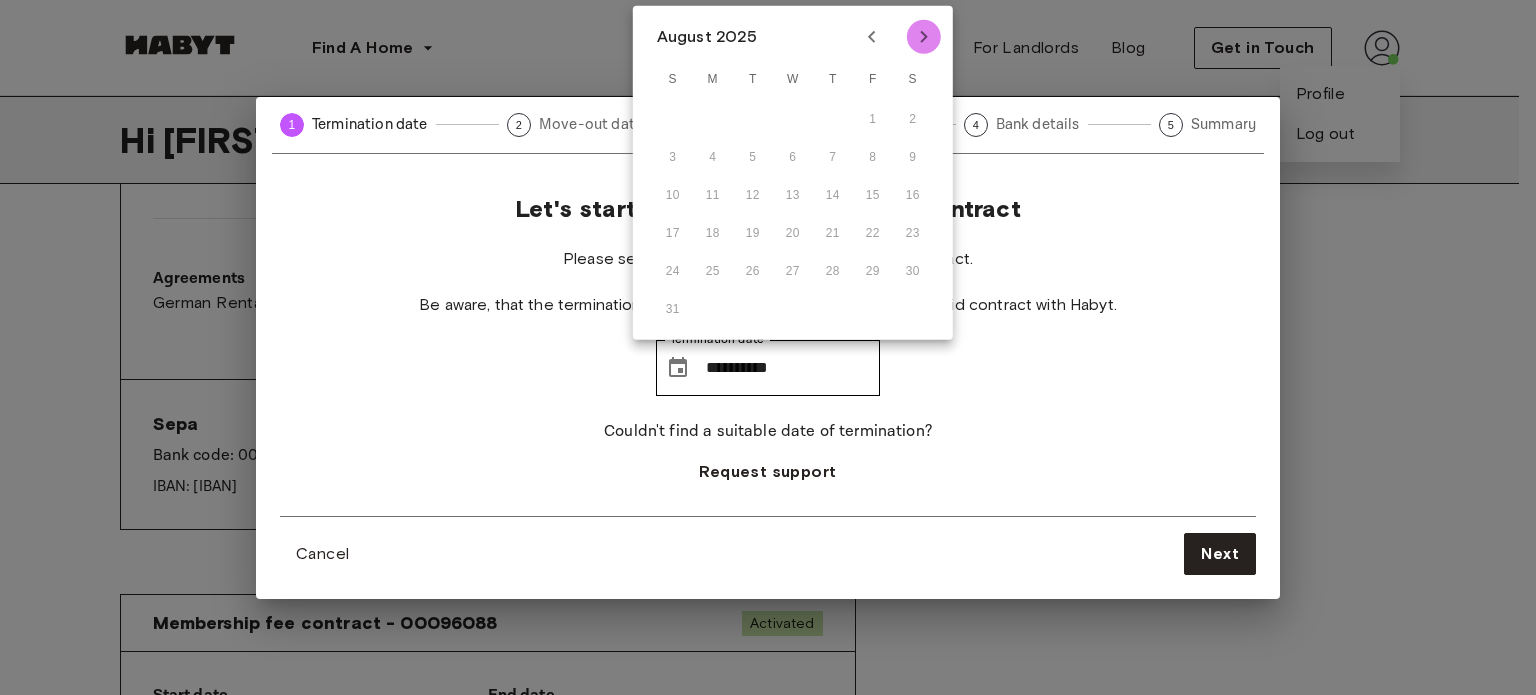 click 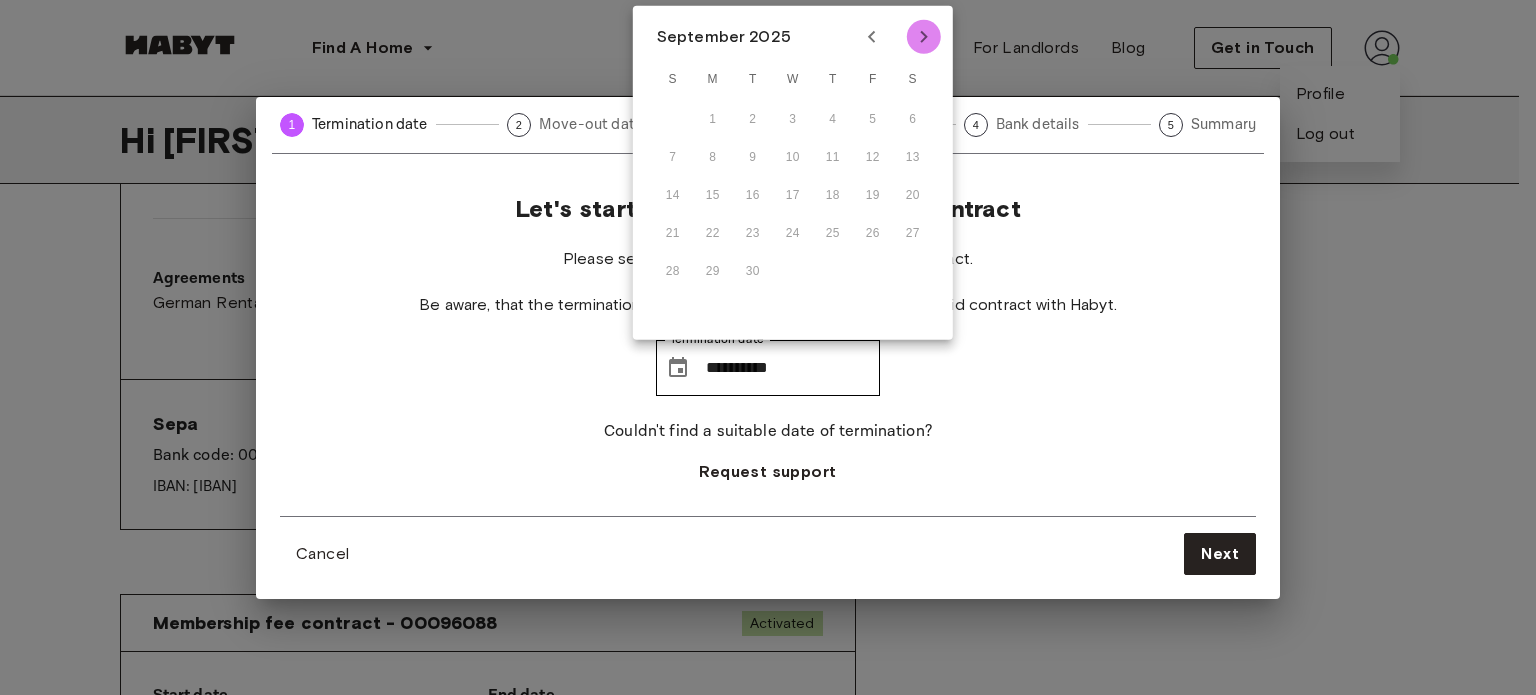 click 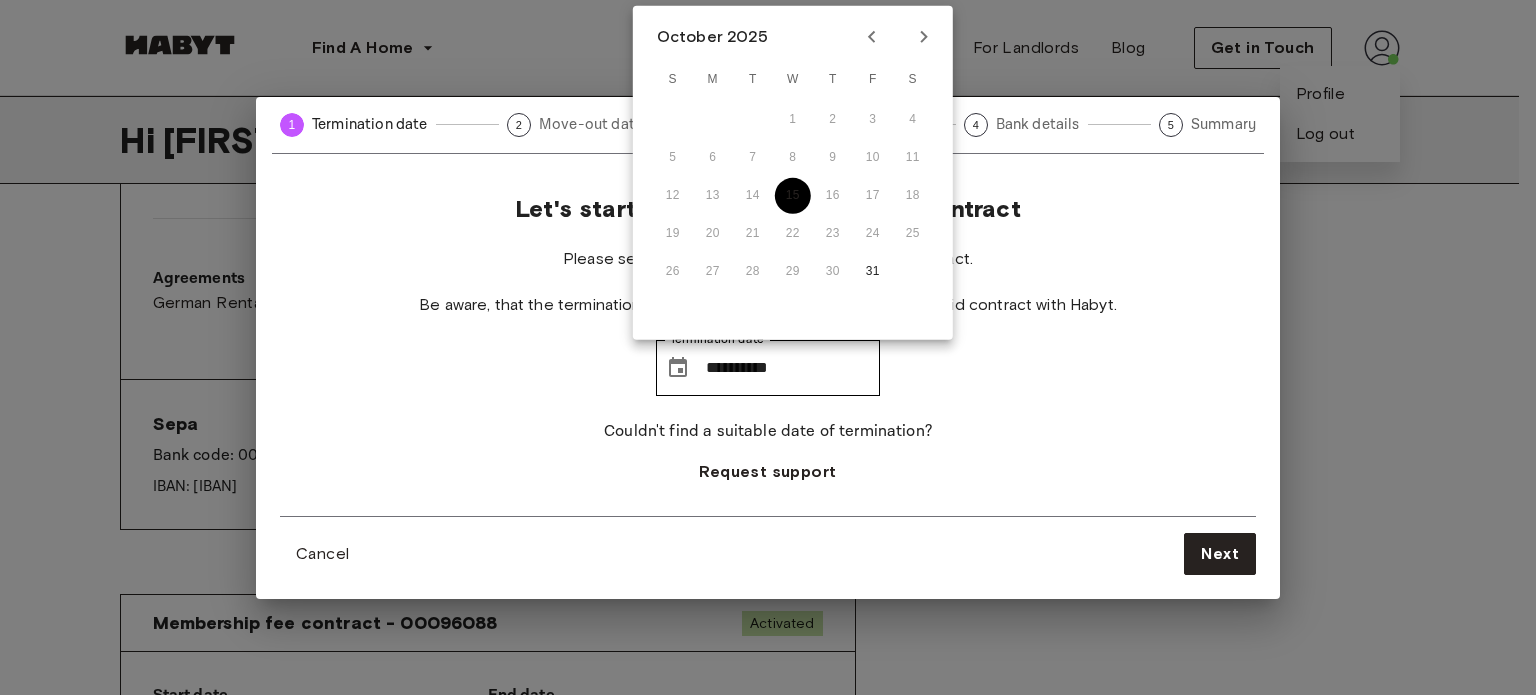 click on "15" at bounding box center [793, 196] 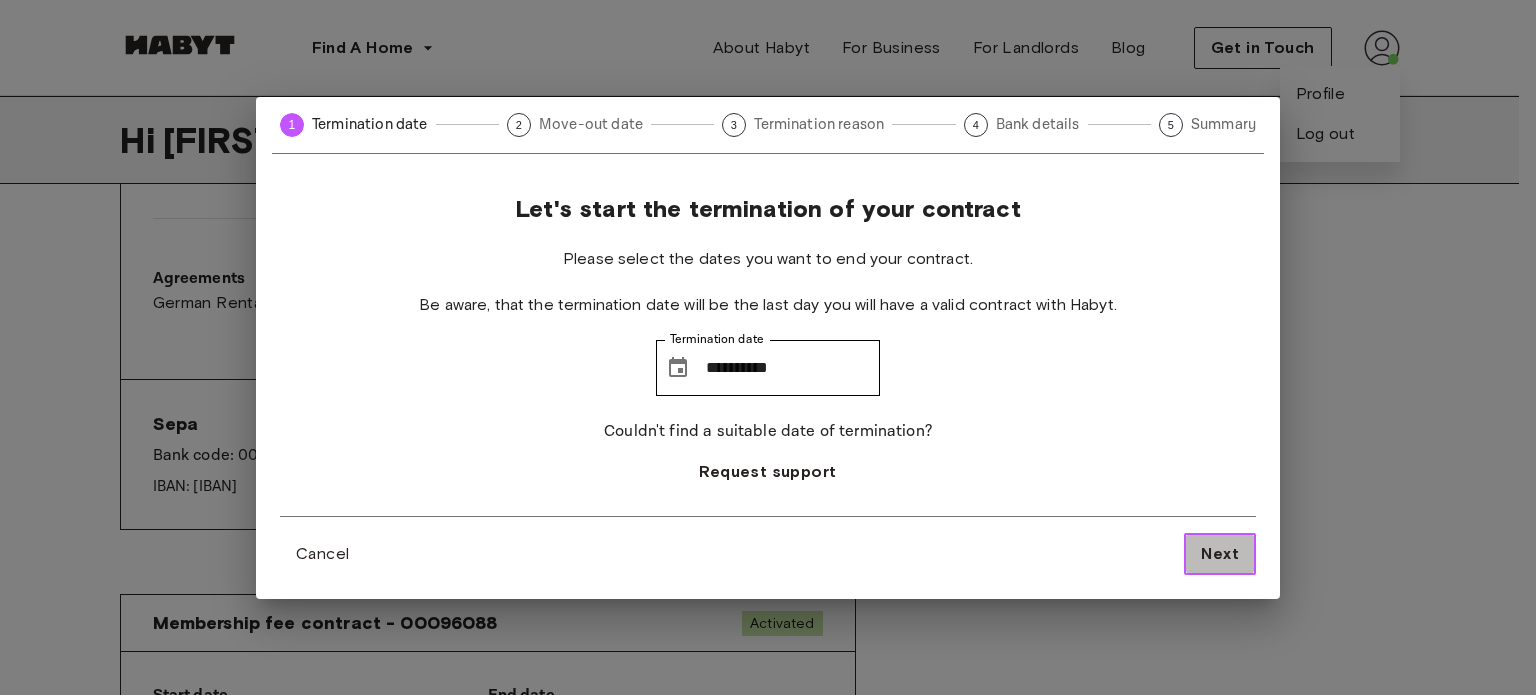 click on "Next" at bounding box center [1220, 554] 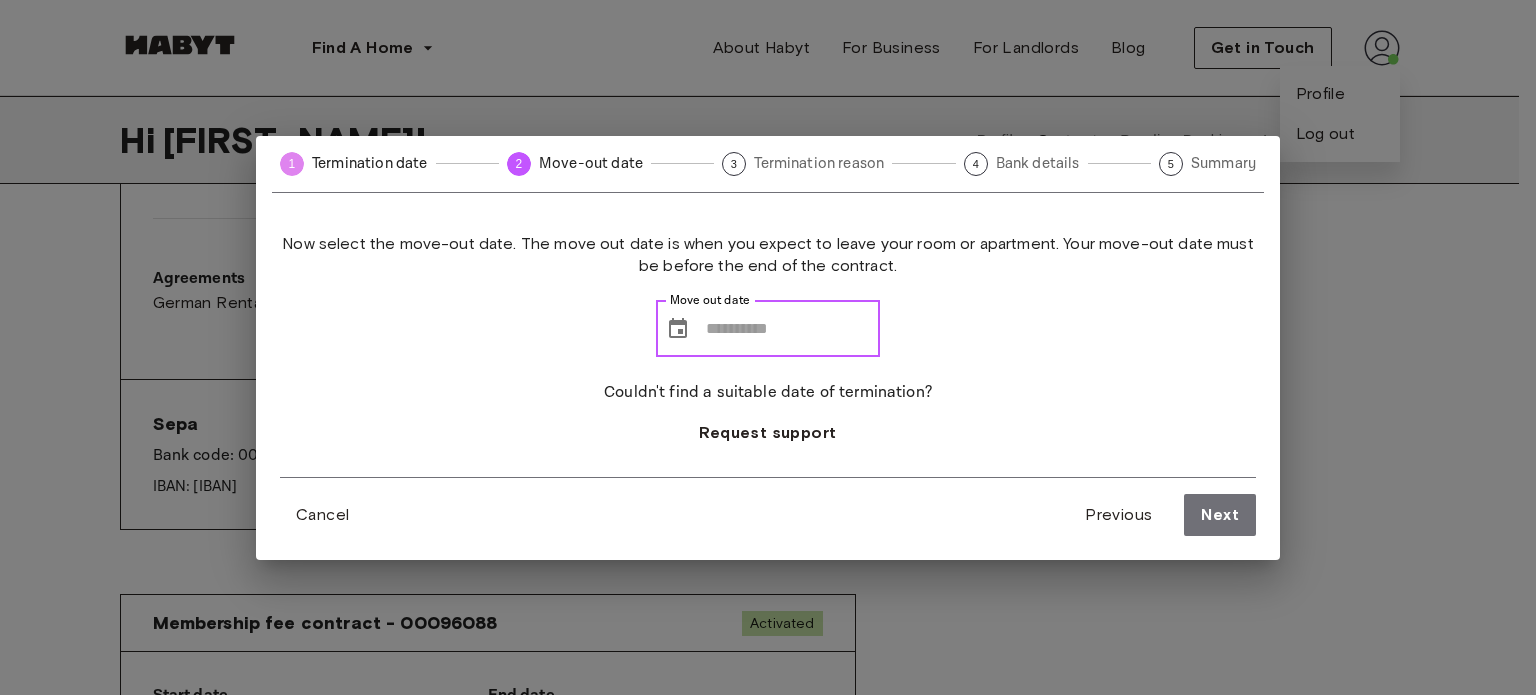 click on "Move out date" at bounding box center [793, 329] 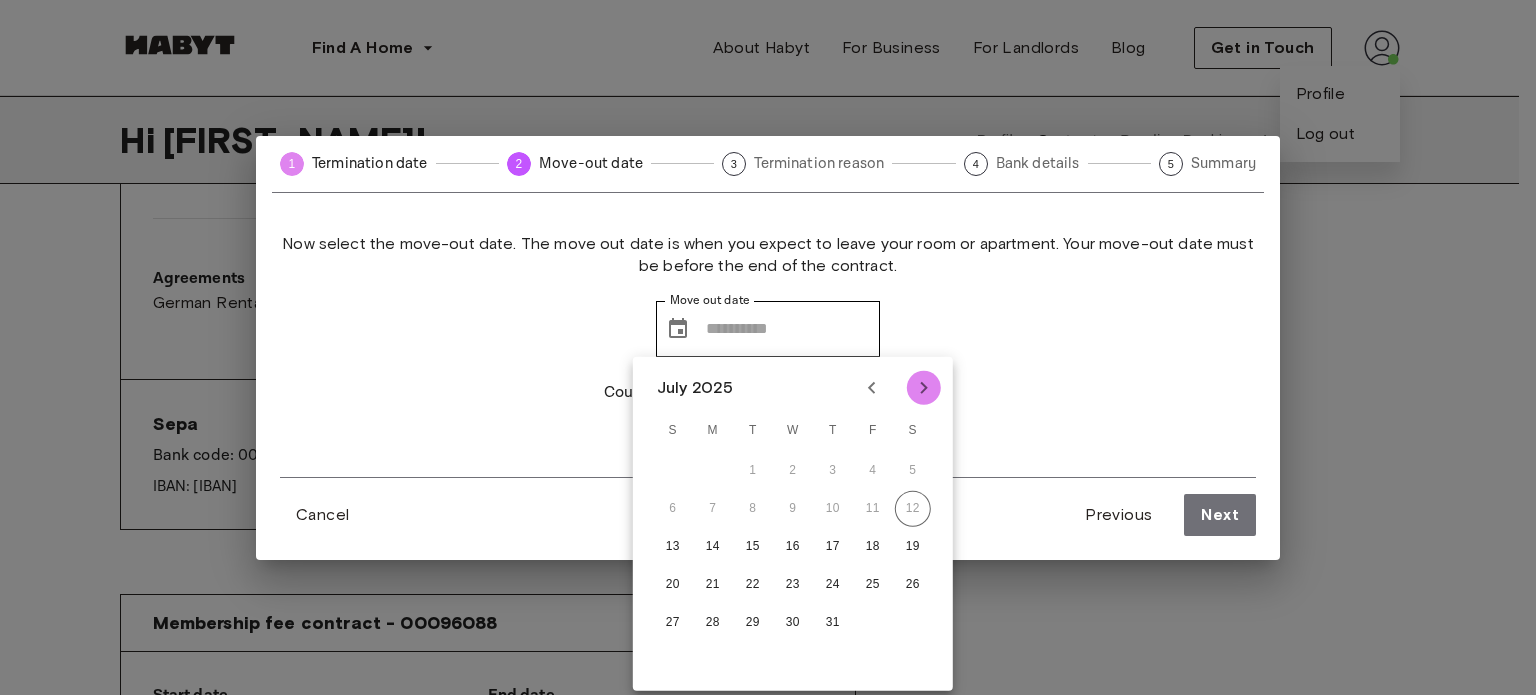 click 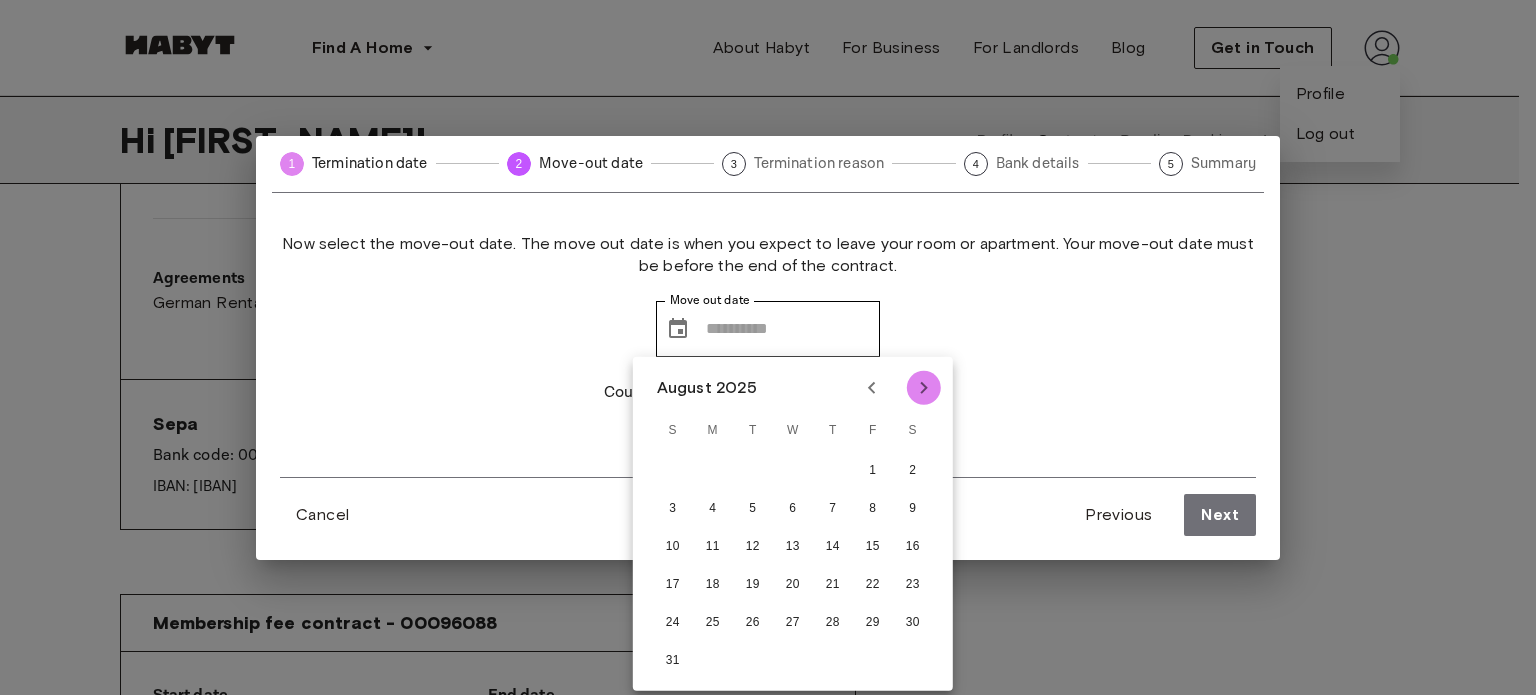 click 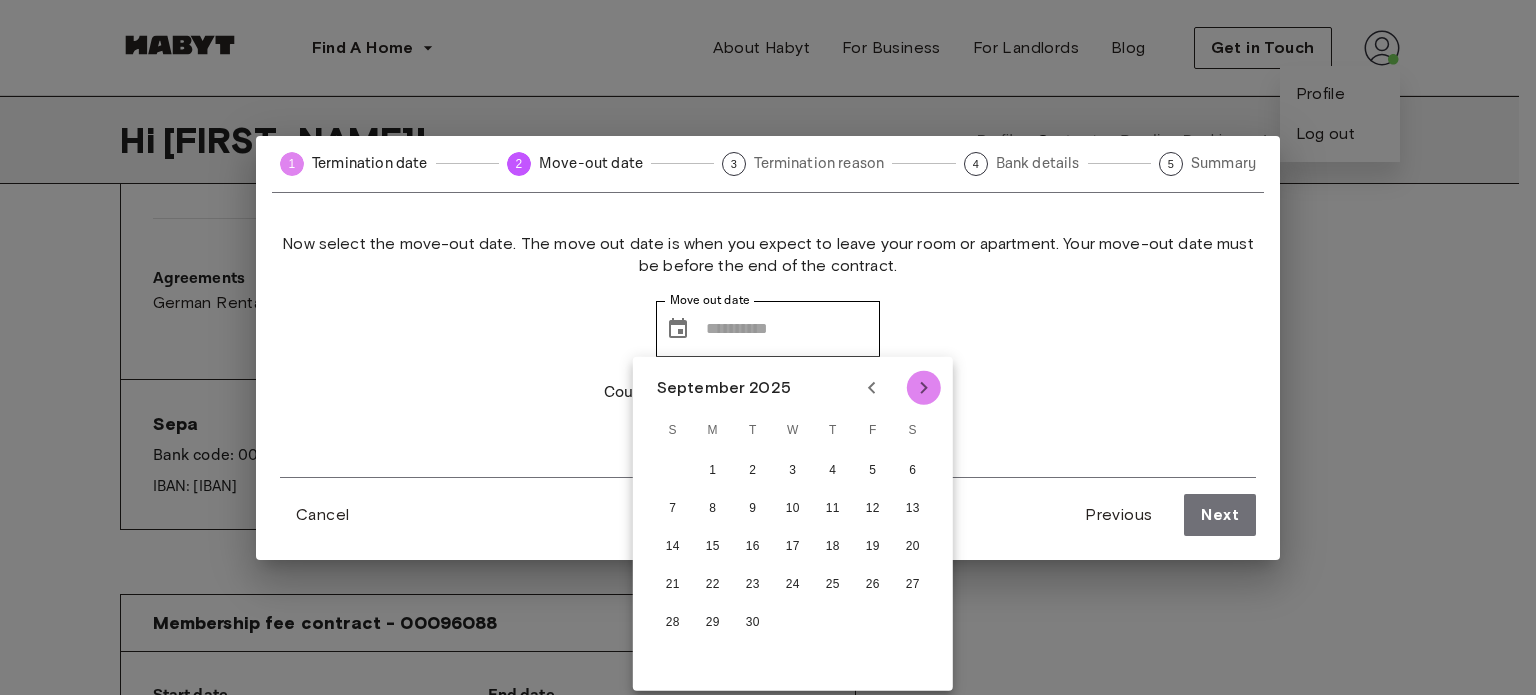 click 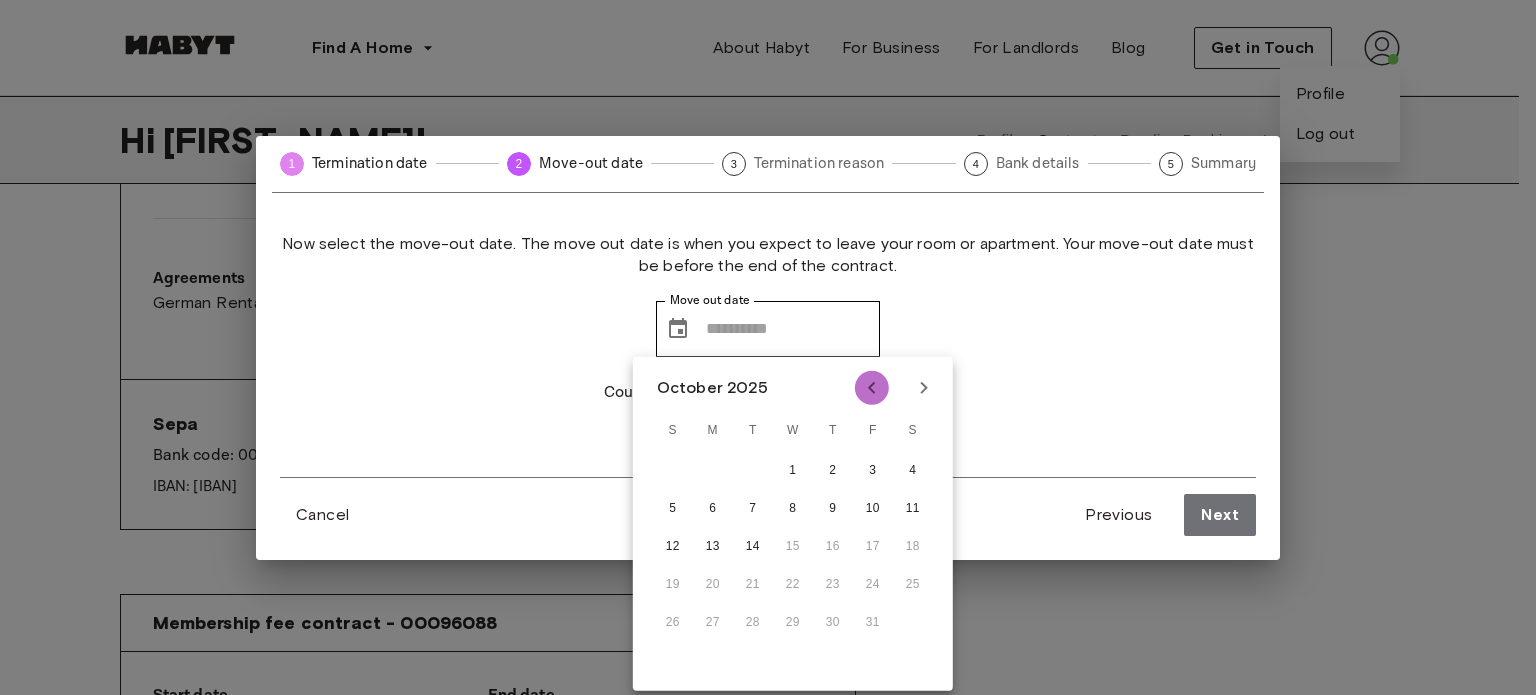 click 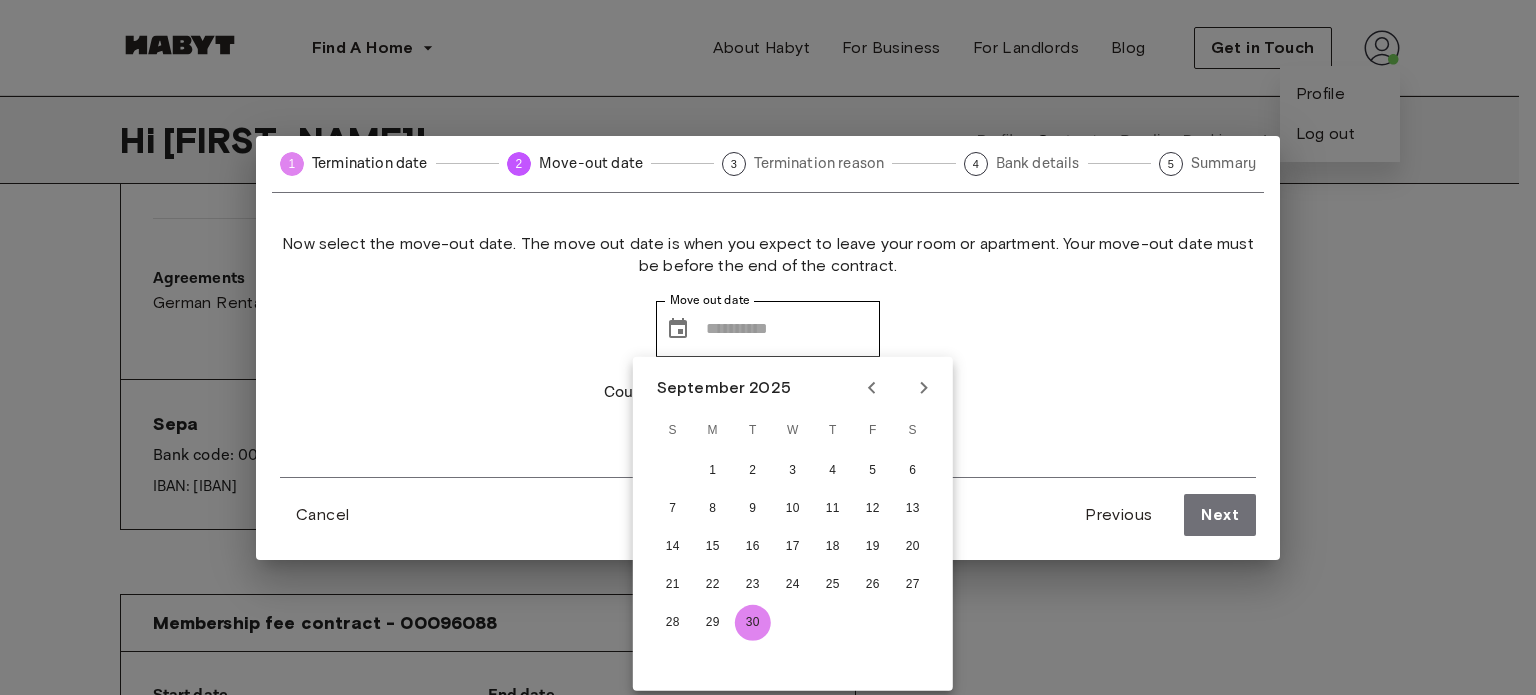 click on "30" at bounding box center (753, 623) 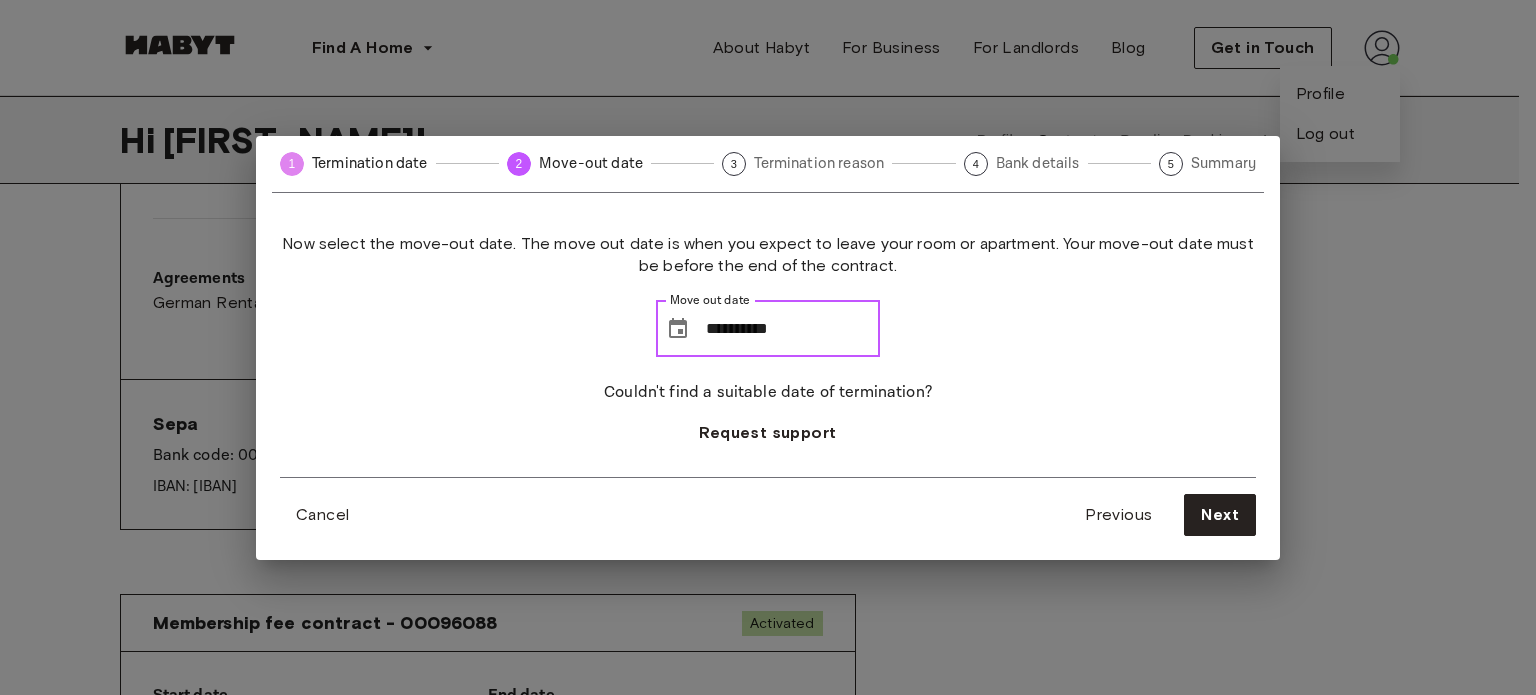 drag, startPoint x: 806, startPoint y: 323, endPoint x: 668, endPoint y: 333, distance: 138.36185 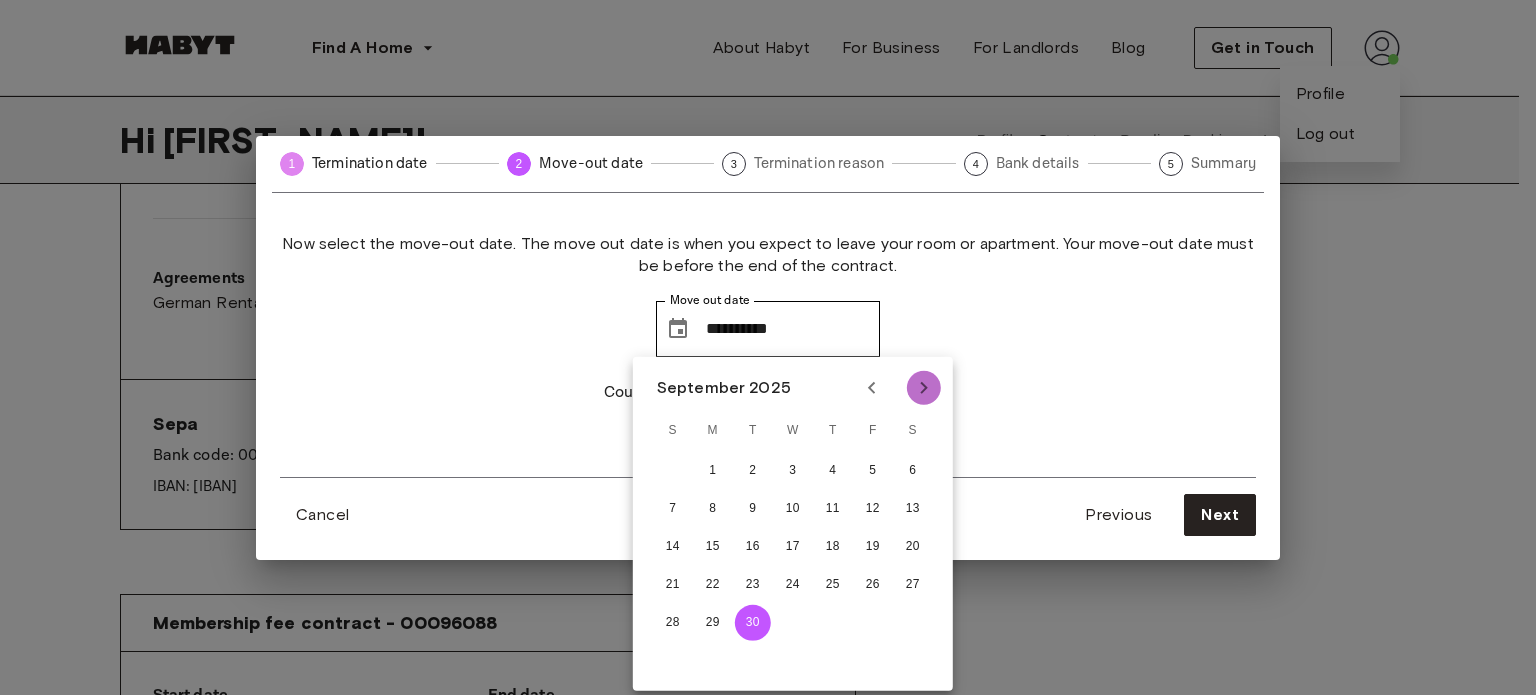 click 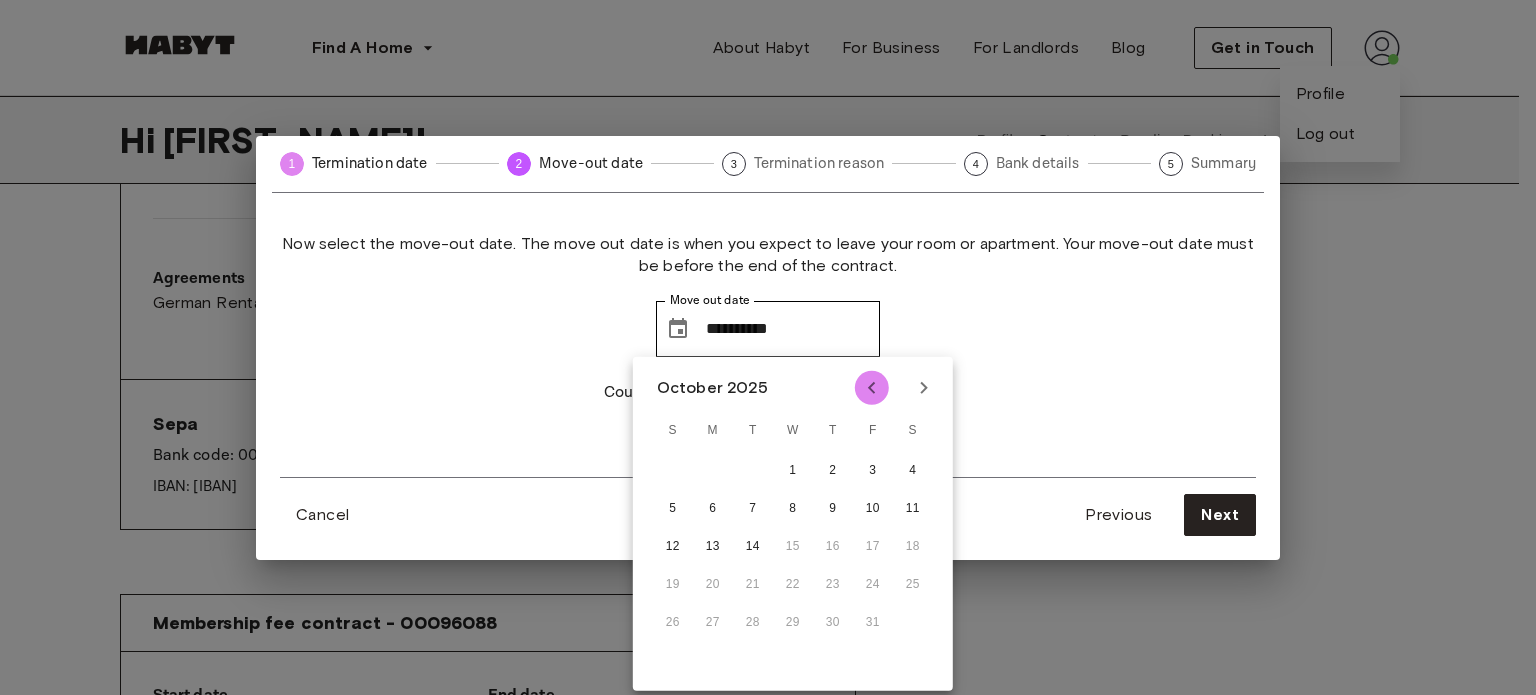 click 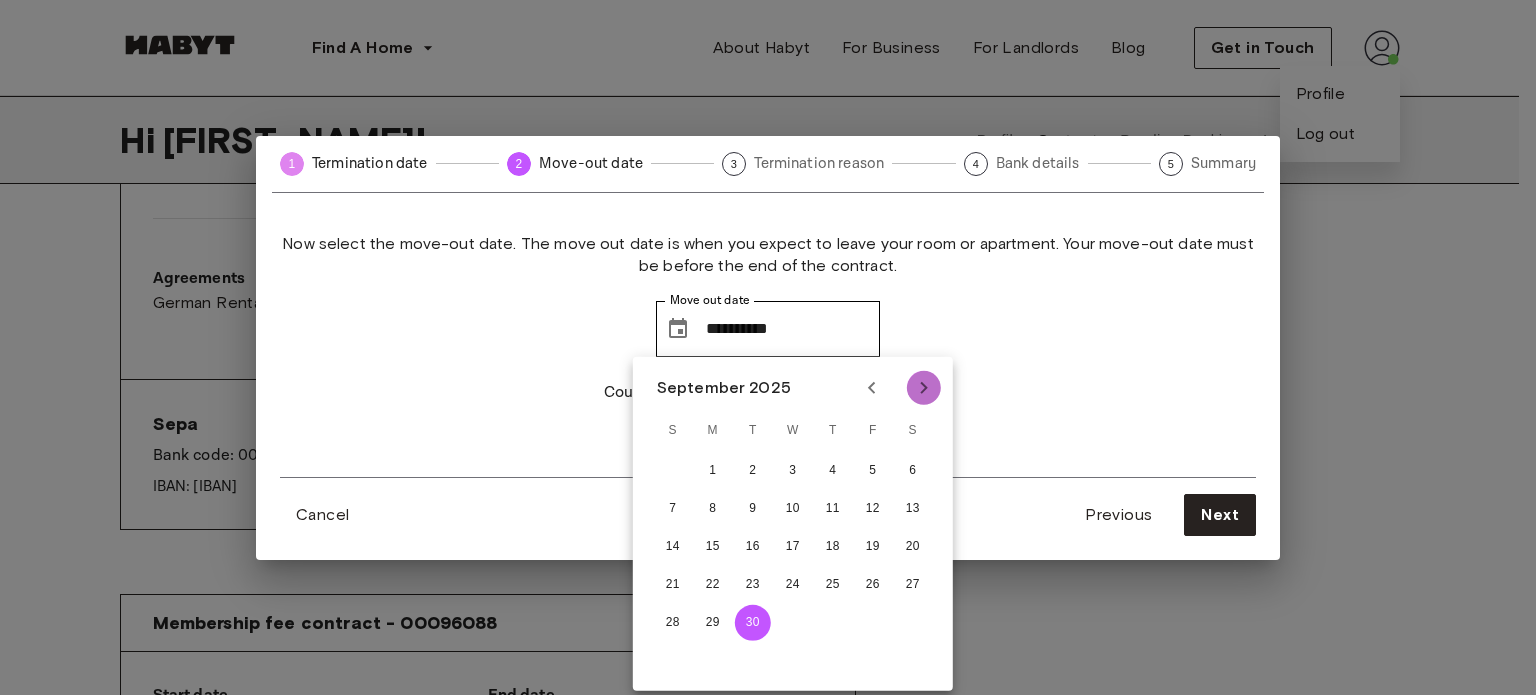 click 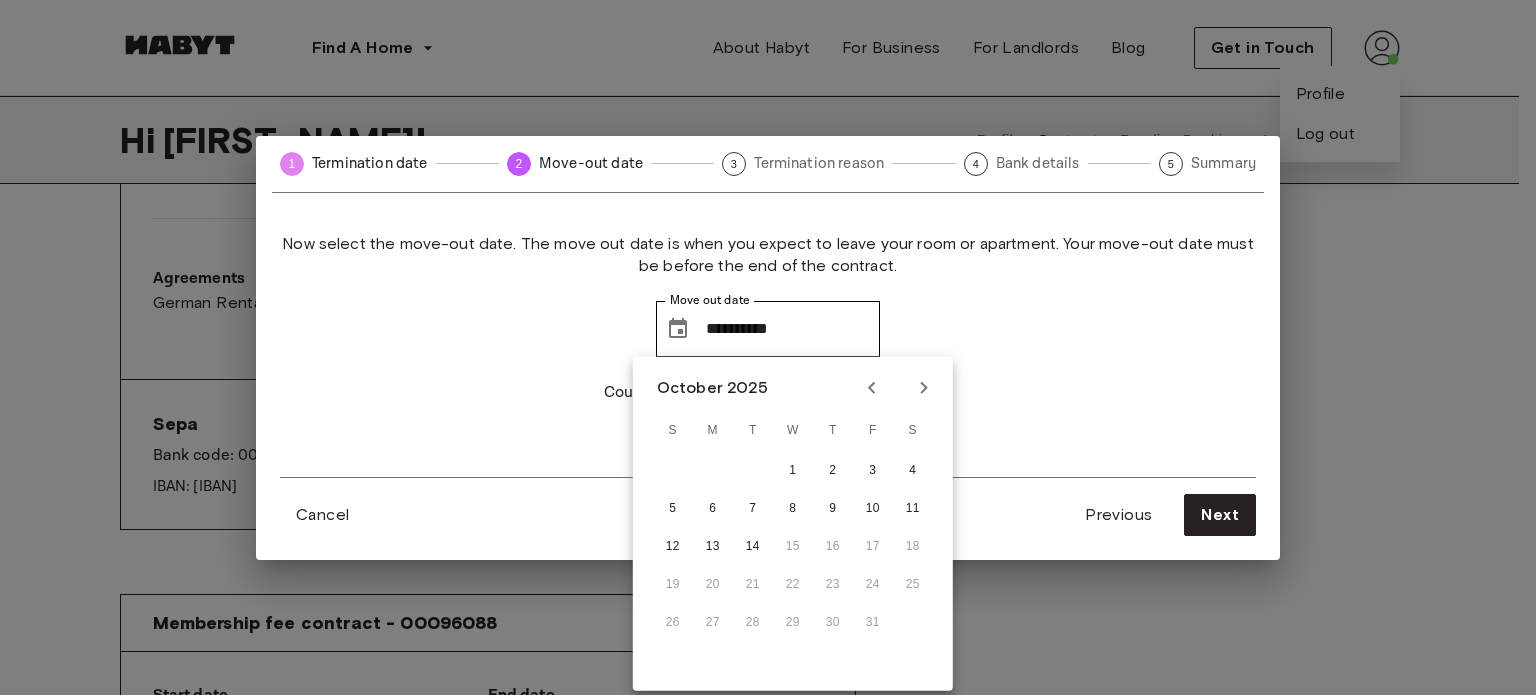 click on "Now select the move-out date. The move out date is when you expect to leave your room or apartment. Your move-out date must be before the end of the contract. Move out date ​ [DATE] Move out date Couldn't find a suitable date of termination? Request support" at bounding box center [768, 355] 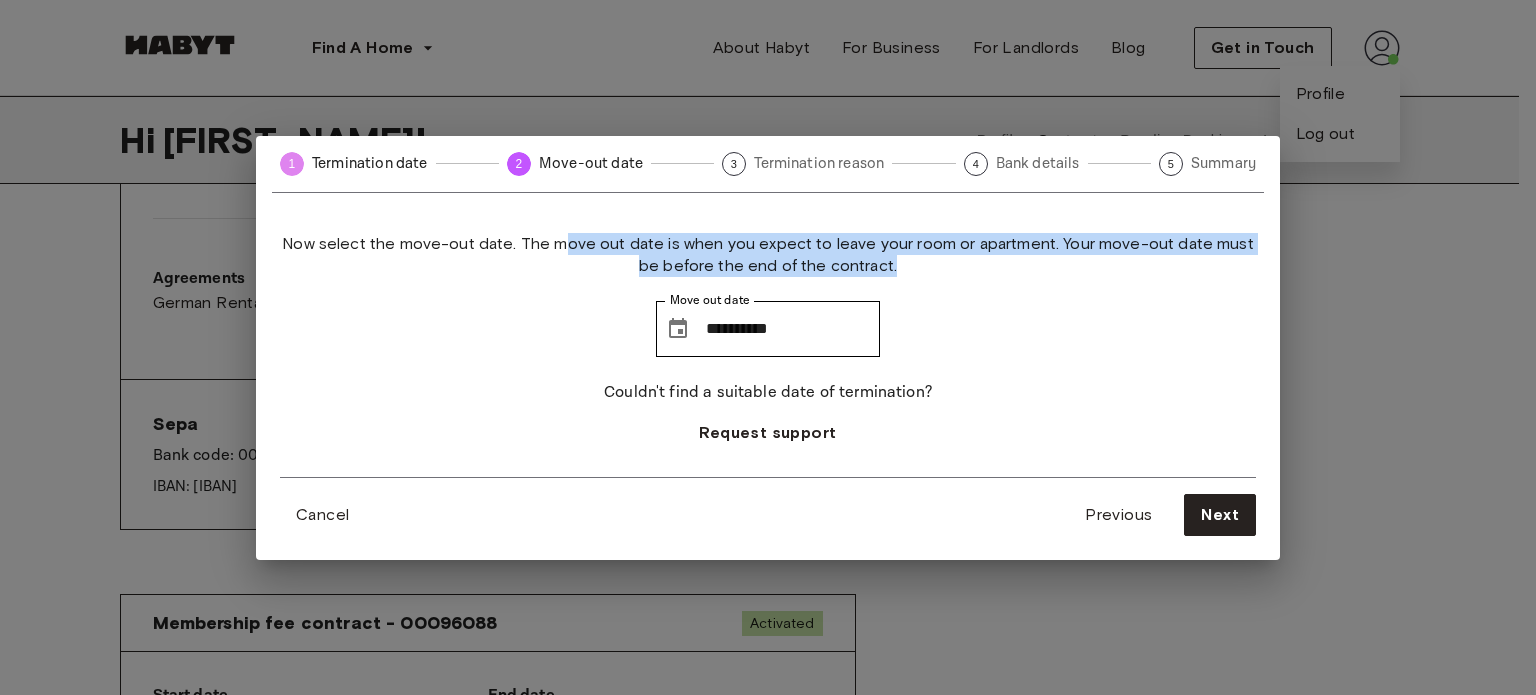 drag, startPoint x: 555, startPoint y: 245, endPoint x: 1198, endPoint y: 262, distance: 643.2247 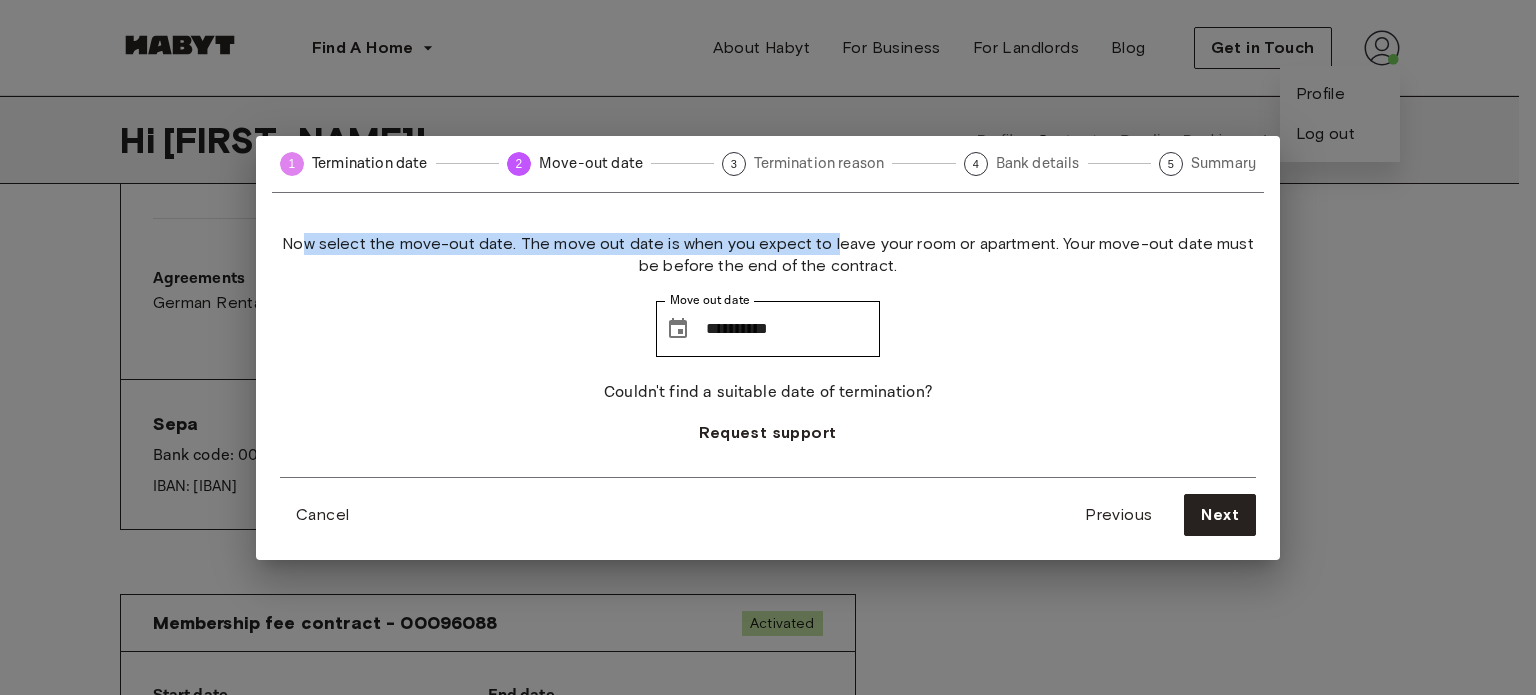 drag, startPoint x: 301, startPoint y: 251, endPoint x: 824, endPoint y: 246, distance: 523.0239 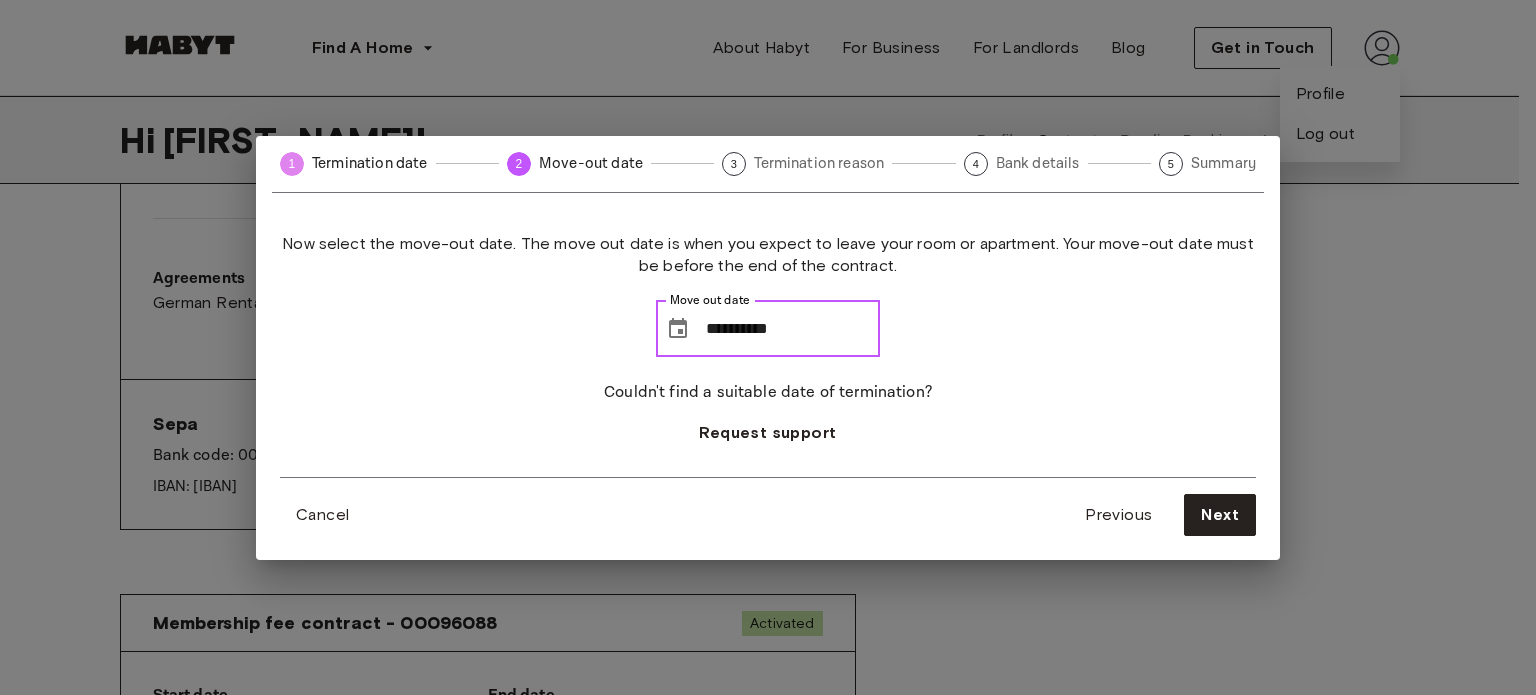 click on "**********" at bounding box center (793, 329) 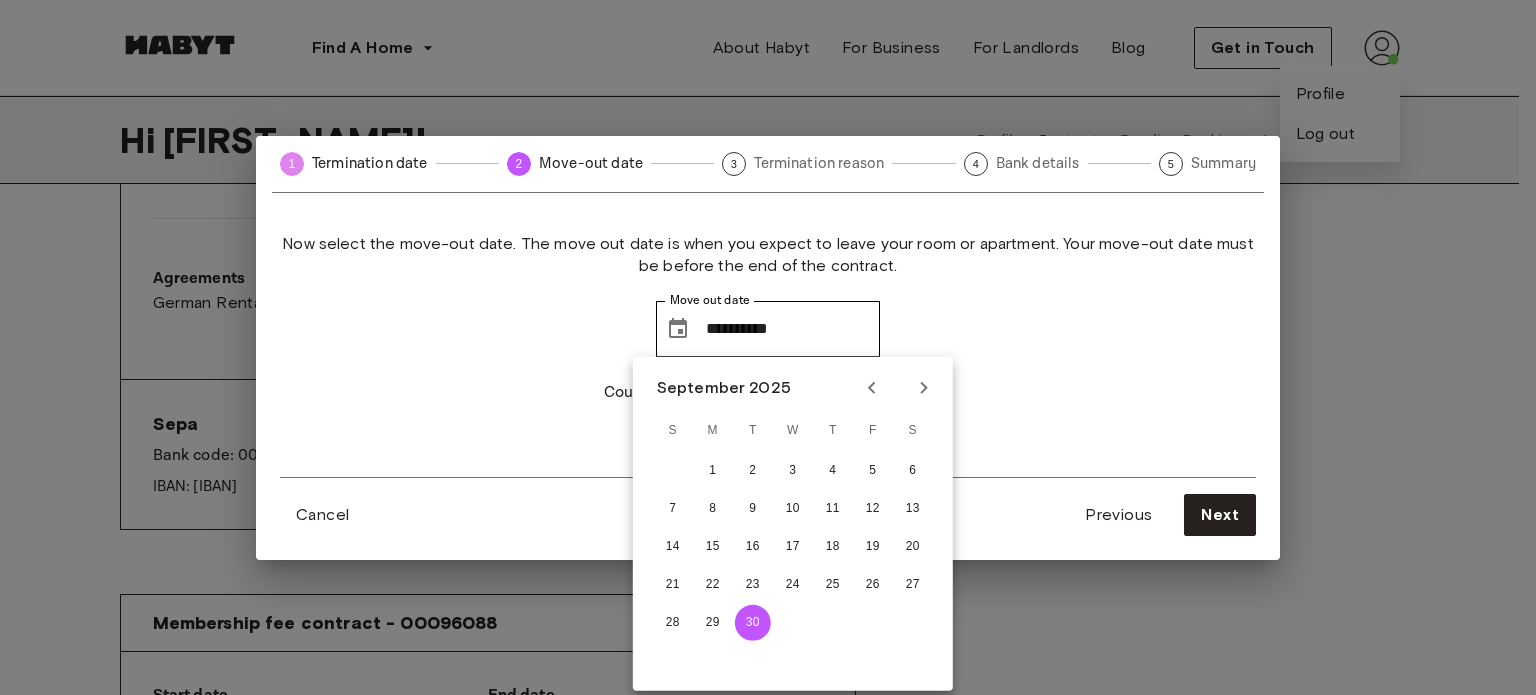 click at bounding box center (898, 388) 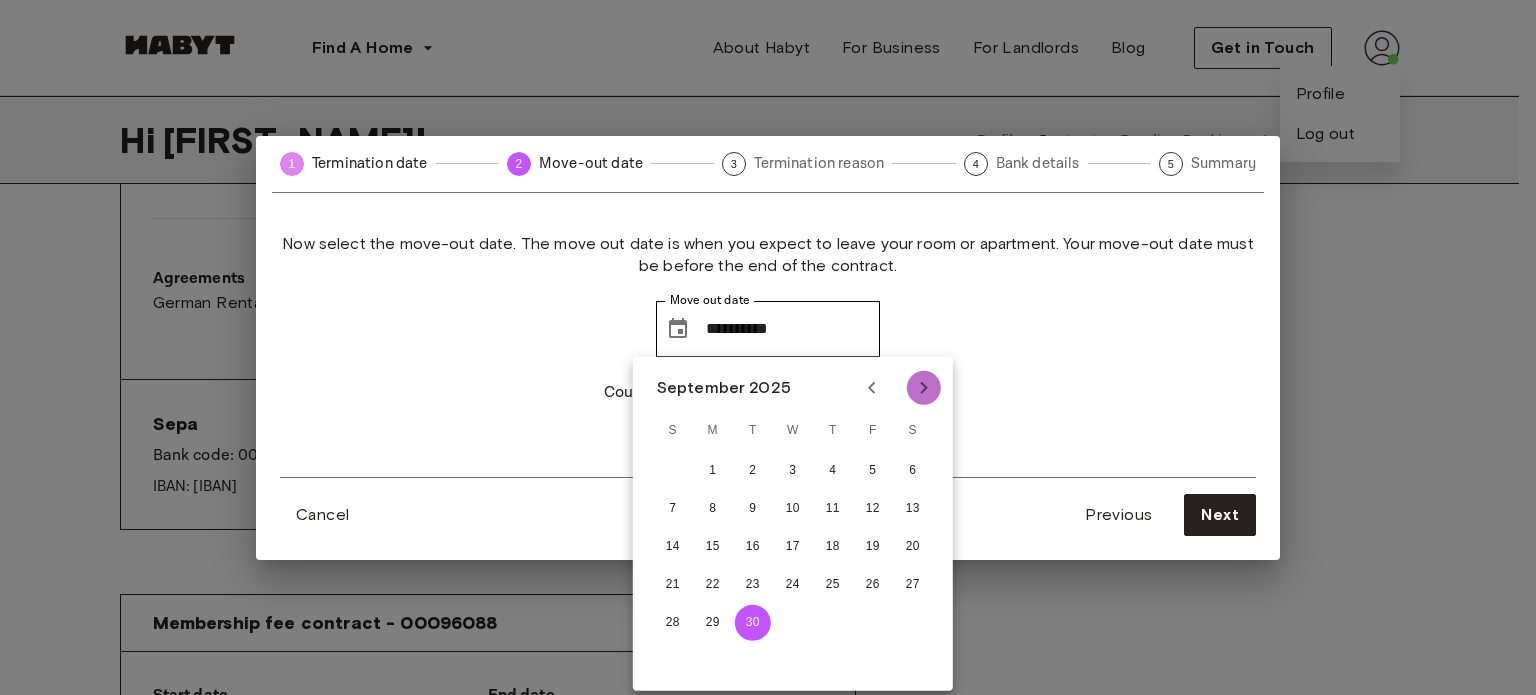 click 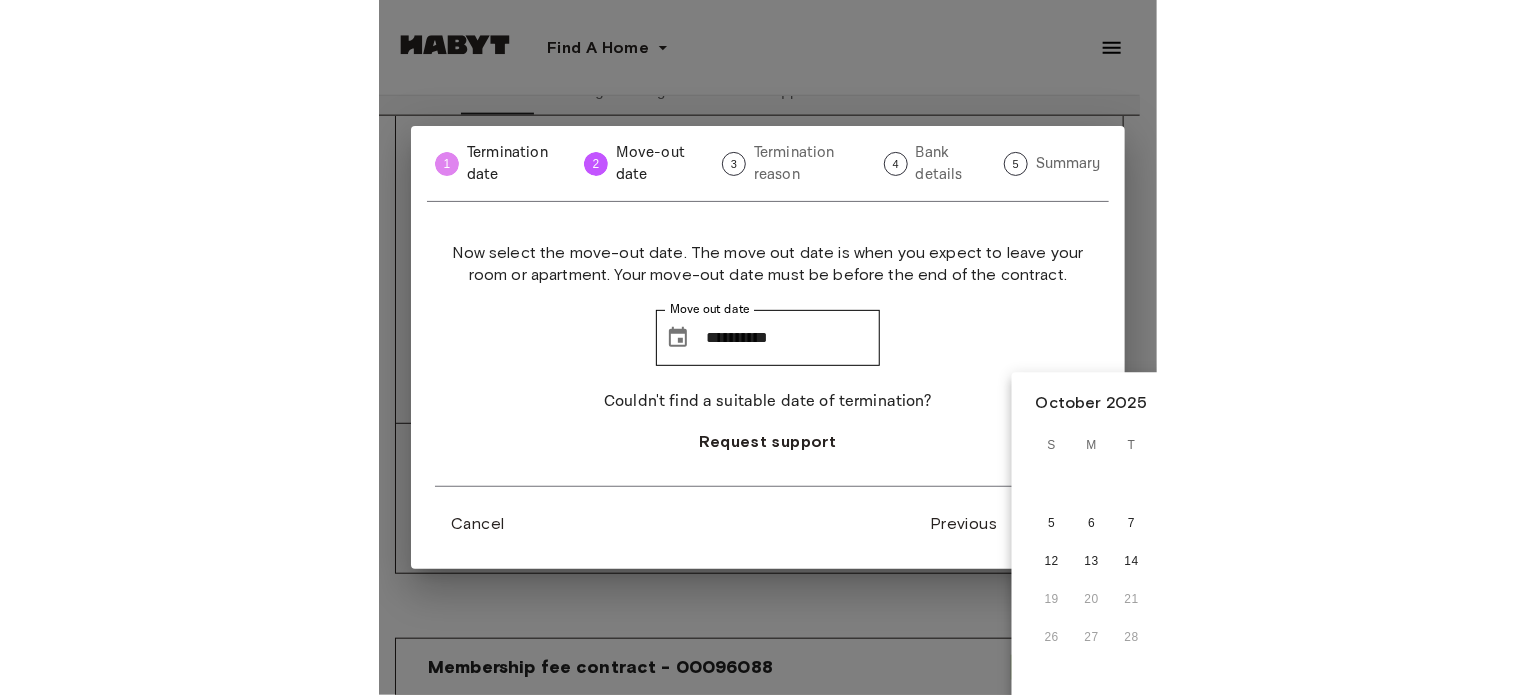 scroll, scrollTop: 600, scrollLeft: 0, axis: vertical 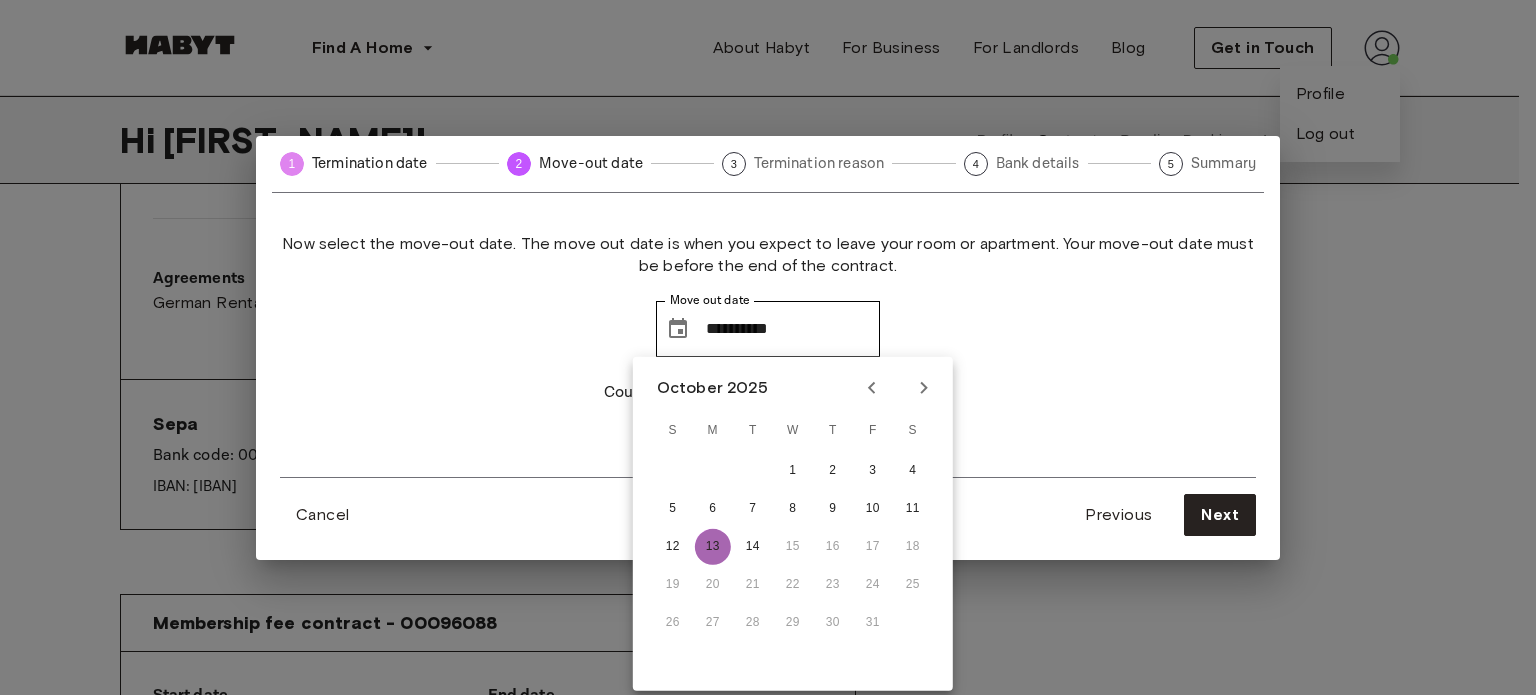 click on "13" at bounding box center [713, 547] 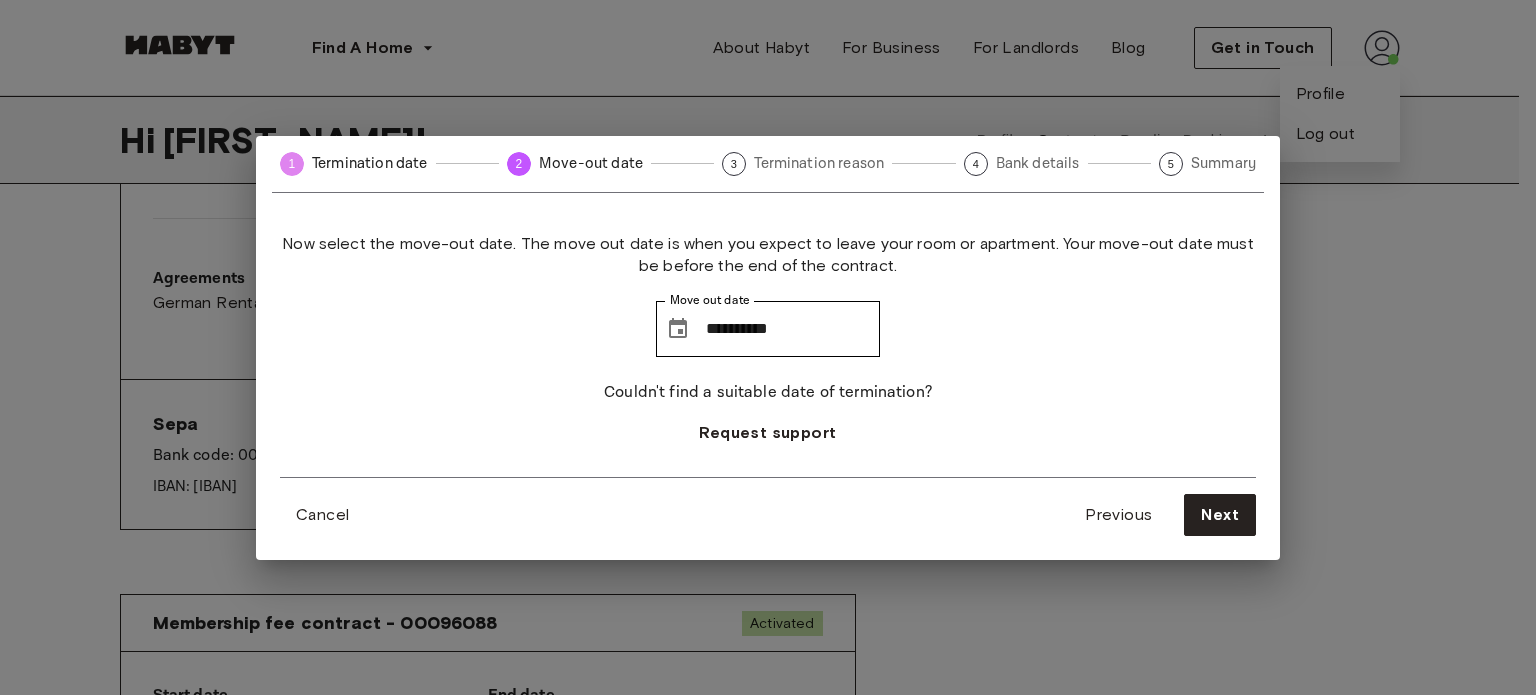 click on "Now select the move-out date. The move out date is when you expect to leave your room or apartment. Your move-out date must be before the end of the contract. Move out date ​ [DATE] Move out date Couldn't find a suitable date of termination? Request support Cancel Previous Next" at bounding box center (768, 384) 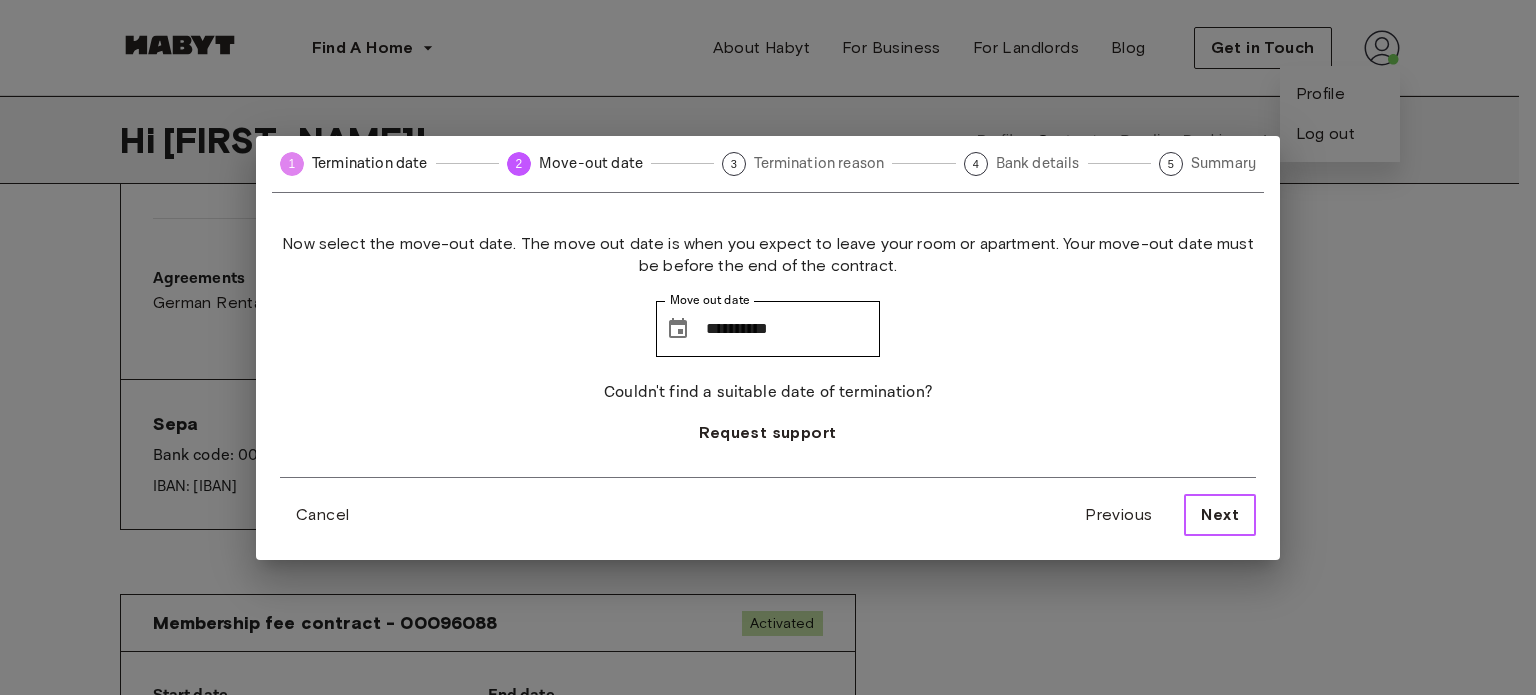 click on "Next" at bounding box center [1220, 515] 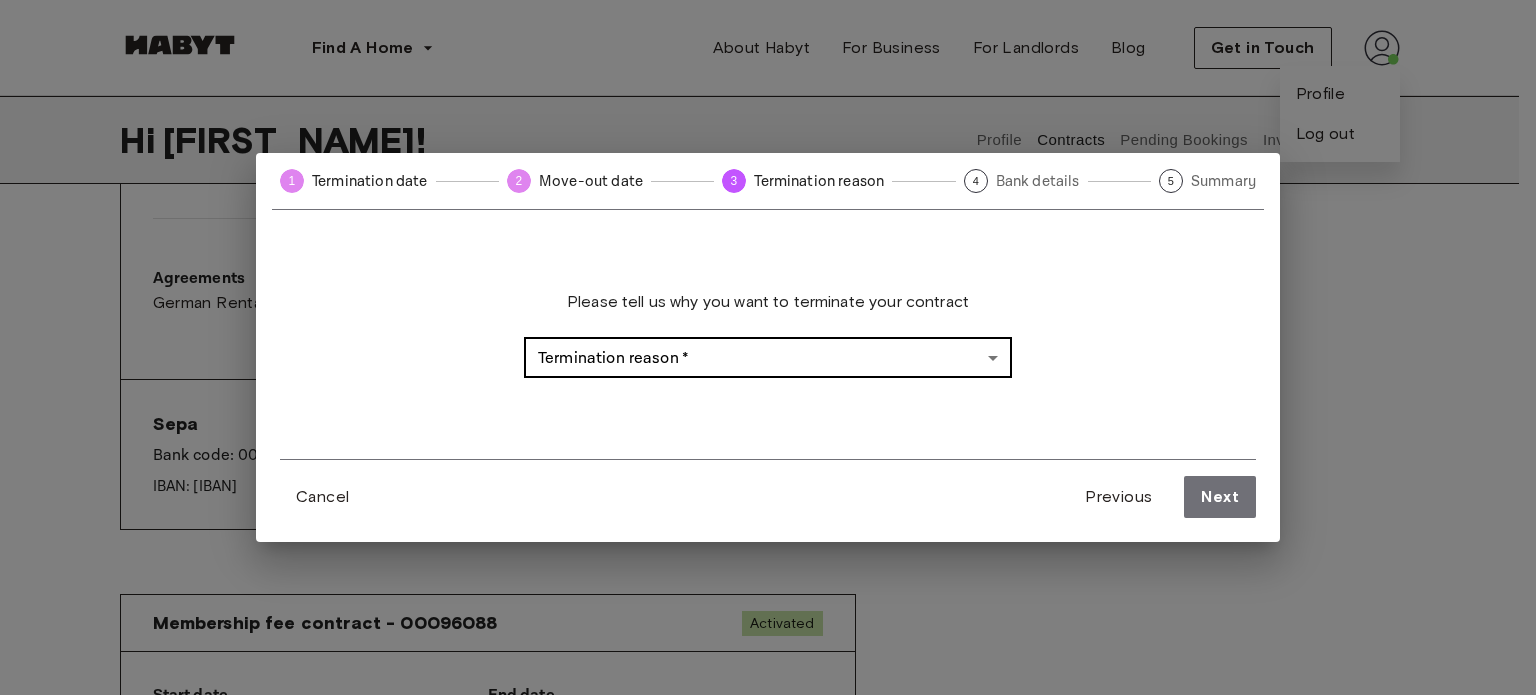 click on "Find A Home Europe Amsterdam Berlin Frankfurt Hamburg Lisbon Madrid Milan Modena Paris Turin Munich Rotterdam Stuttgart Dusseldorf Cologne Zurich The Hague Graz Brussels Leipzig Asia Hong Kong Singapore Seoul Phuket Tokyo About Habyt For Business For Landlords Blog Get in Touch Profile Log out Hi   [FIRST_NAME] ! Profile Contracts Pending Bookings Invoices Support Contracts Rent contract - [CONTRACT_NUMBER] Activated ▲ ▲ Your Stay [CITY], [DISTRICT] [STREET] [NUMBER] See Listing Start date [DATE] End date Indefinitive duration contract Contract number [CONTRACT_NUMBER] Ref. number [REF_NUMBER] Agreements German Rental Agreement Terminate contract Sepa Bank code:    [BANK_CODE] IBAN:    [IBAN] Update payment method Membership fee contract - [CONTRACT_NUMBER] Activated Start date [DATE] End date Indefinitive duration contract Contract number [CONTRACT_NUMBER] Agreements Membership Agreement Locations Europe Amsterdam Berlin Frankfurt Hamburg Lisbon Madrid Milan Modena Paris Turin Munich Rotterdam Stuttgart" at bounding box center [768, 665] 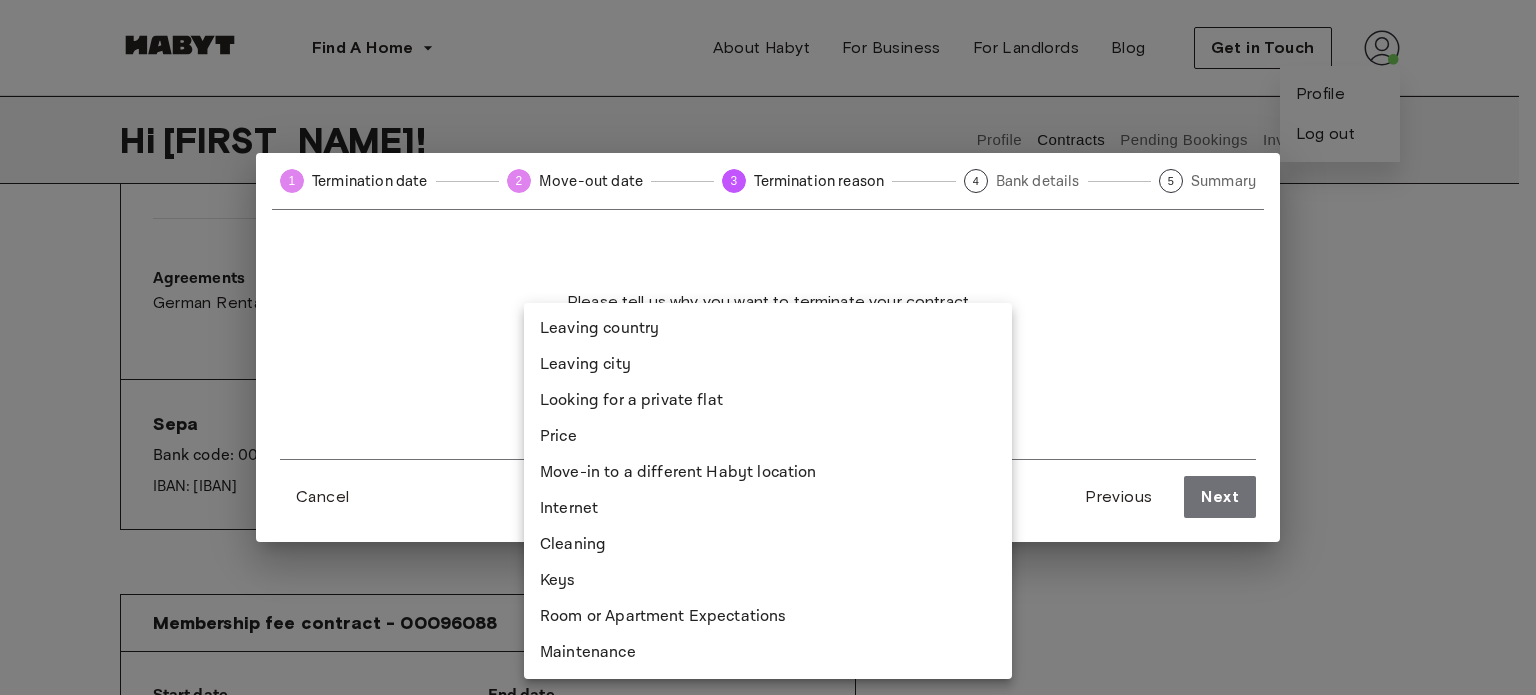 click on "Leaving city" at bounding box center (768, 365) 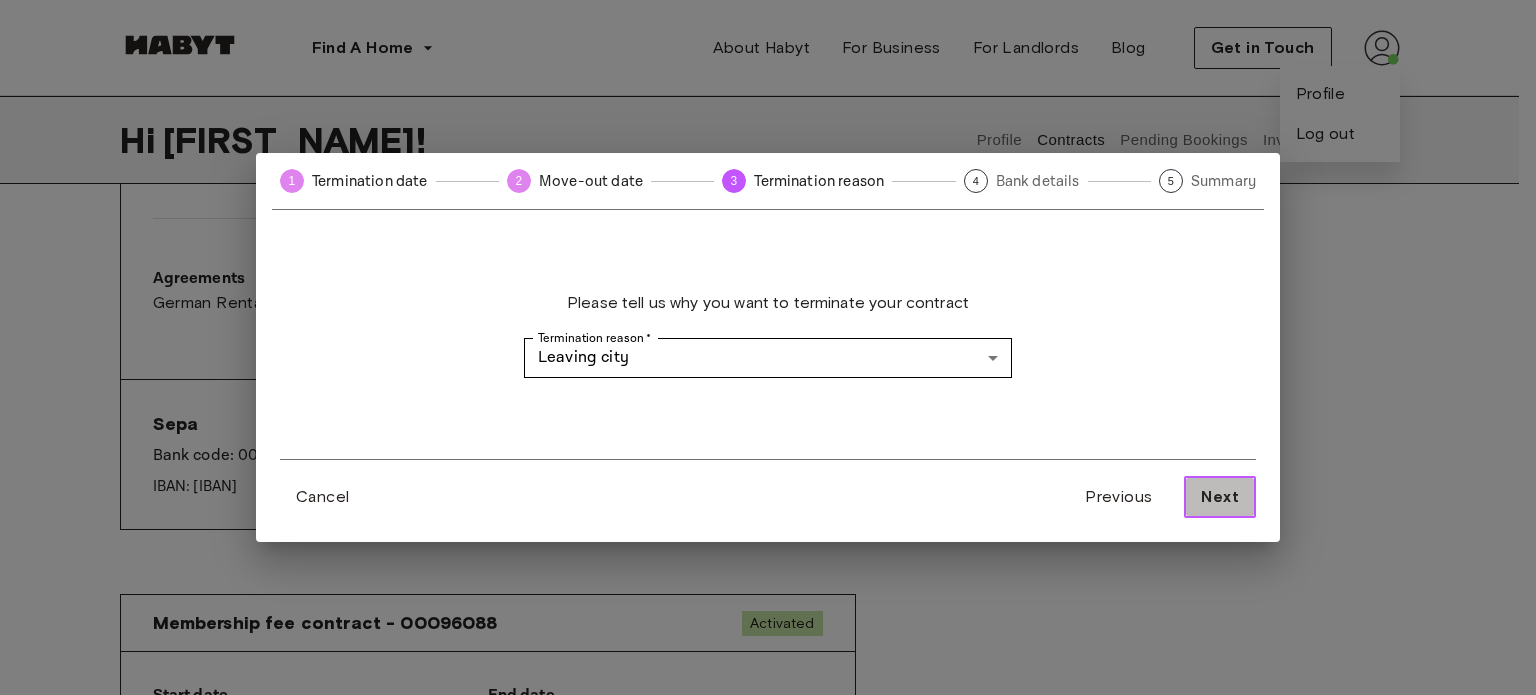click on "Next" at bounding box center [1220, 497] 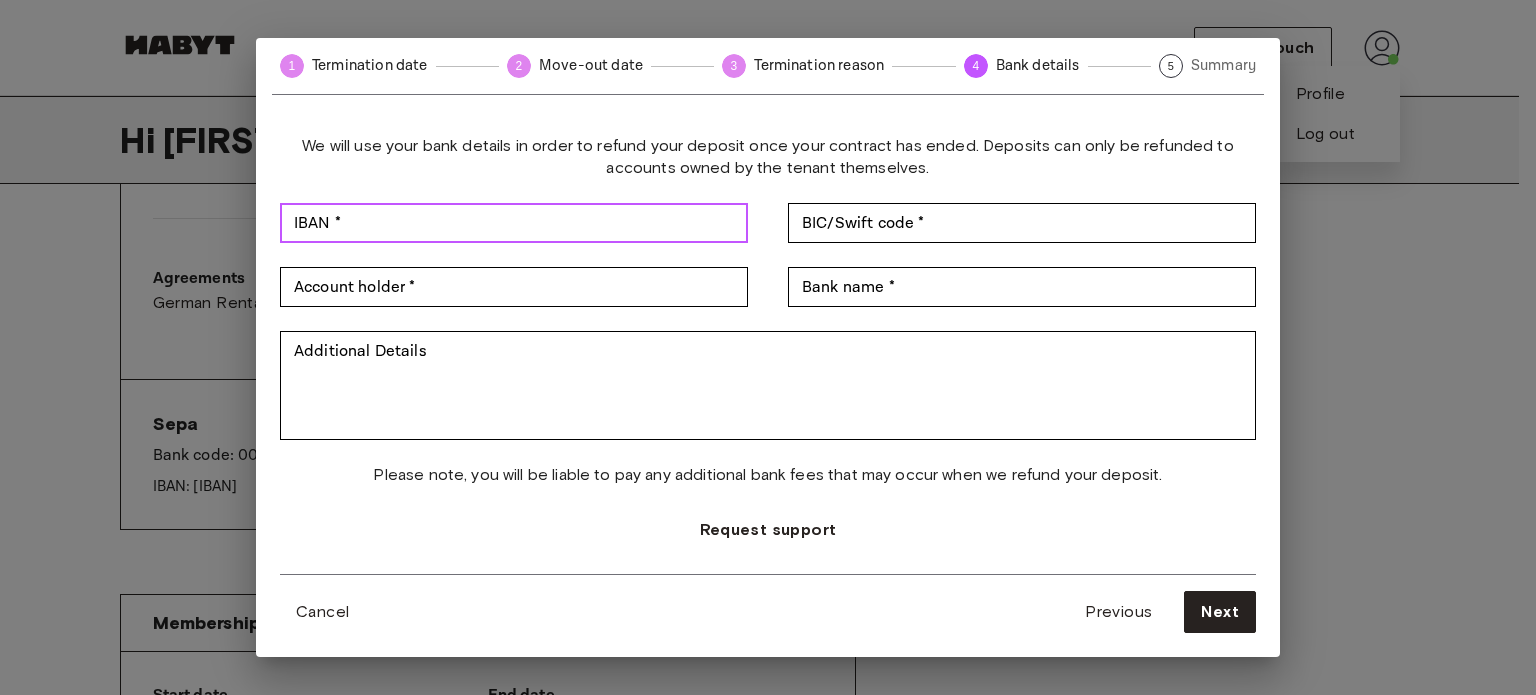 click on "IBAN *" at bounding box center [514, 223] 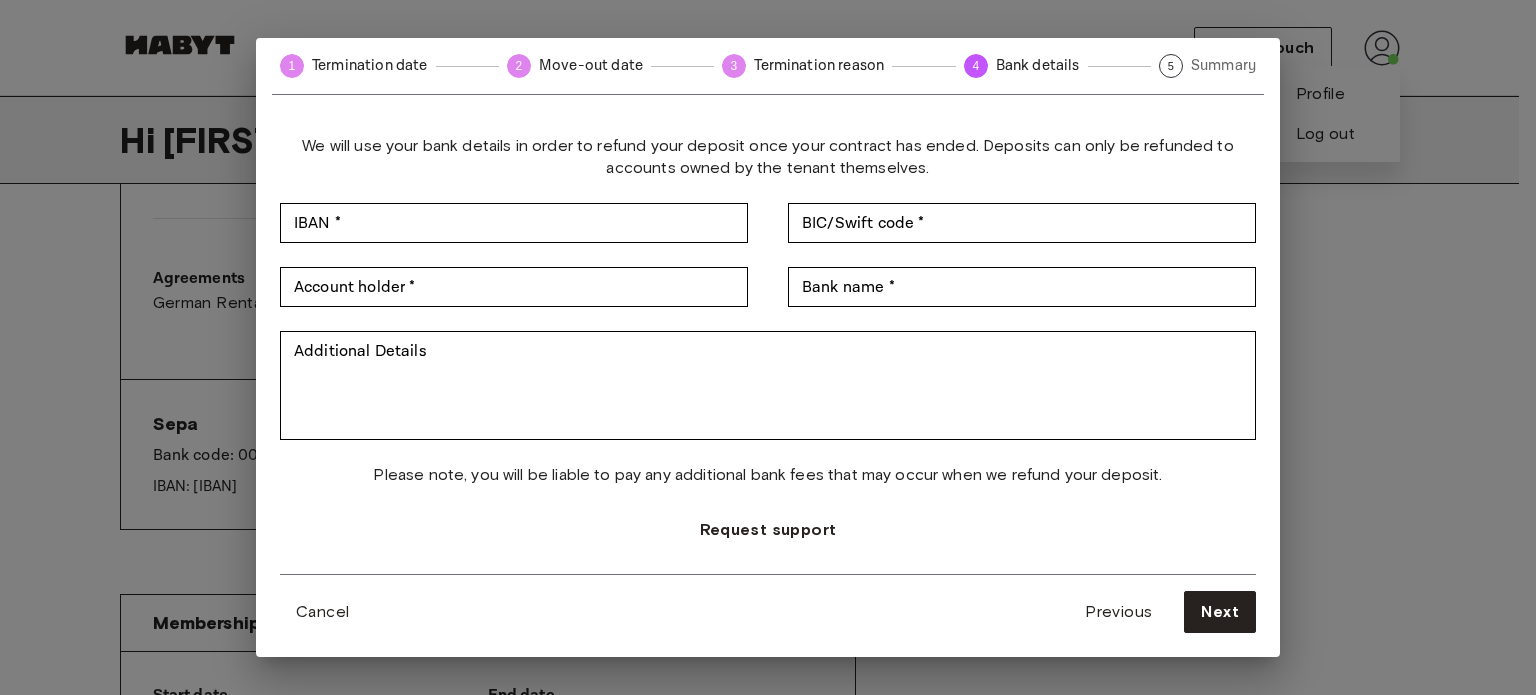 click on "1 Termination date 2 Move-out date 3 Termination reason 4 Bank details 5 Summary" at bounding box center (768, 74) 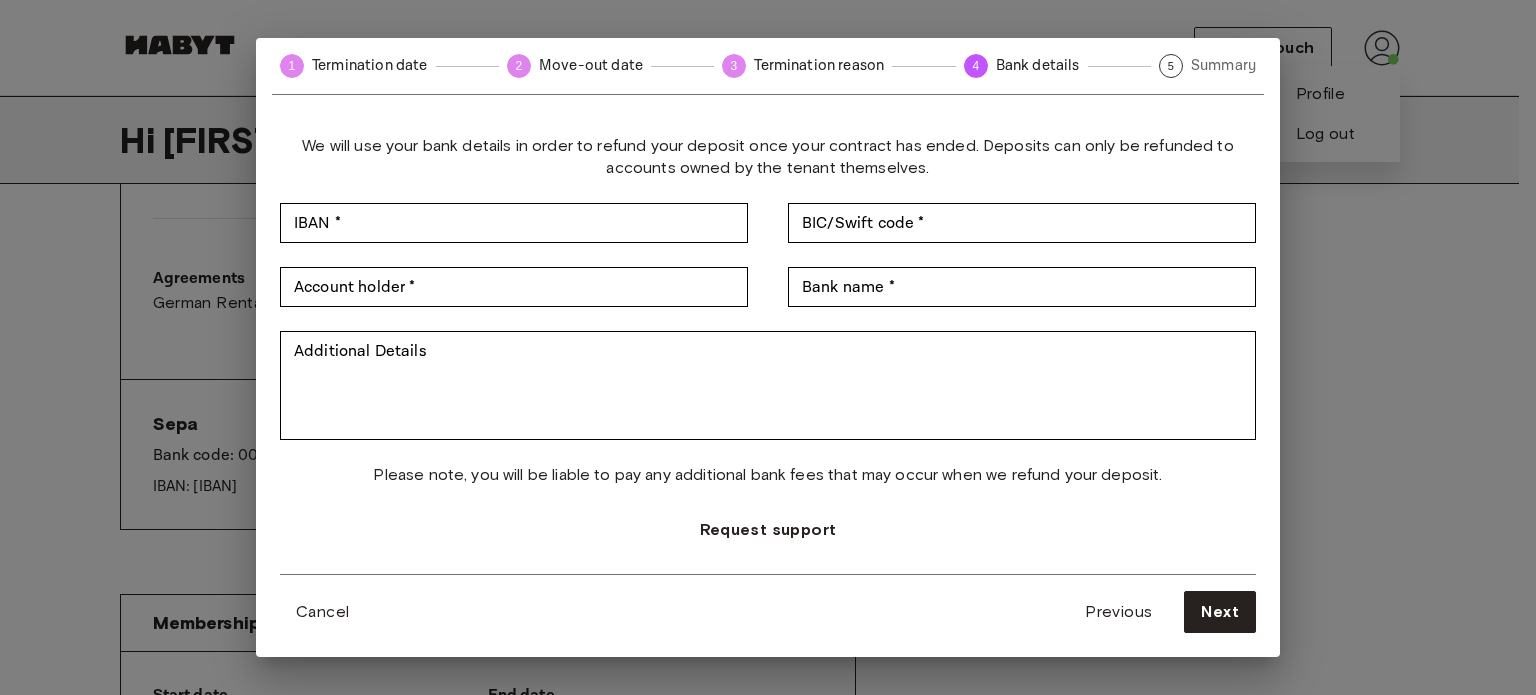 click on "Termination reason" at bounding box center (819, 65) 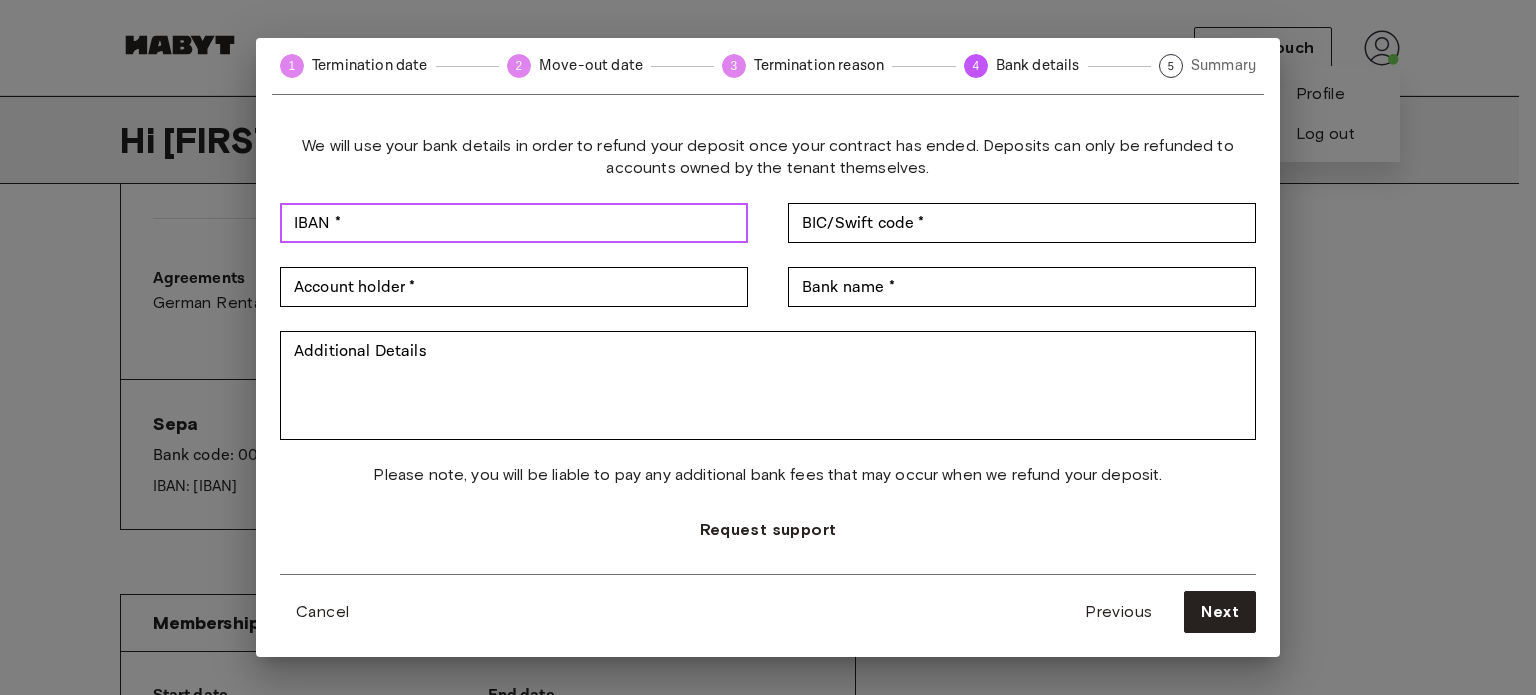 click on "IBAN *" at bounding box center (514, 223) 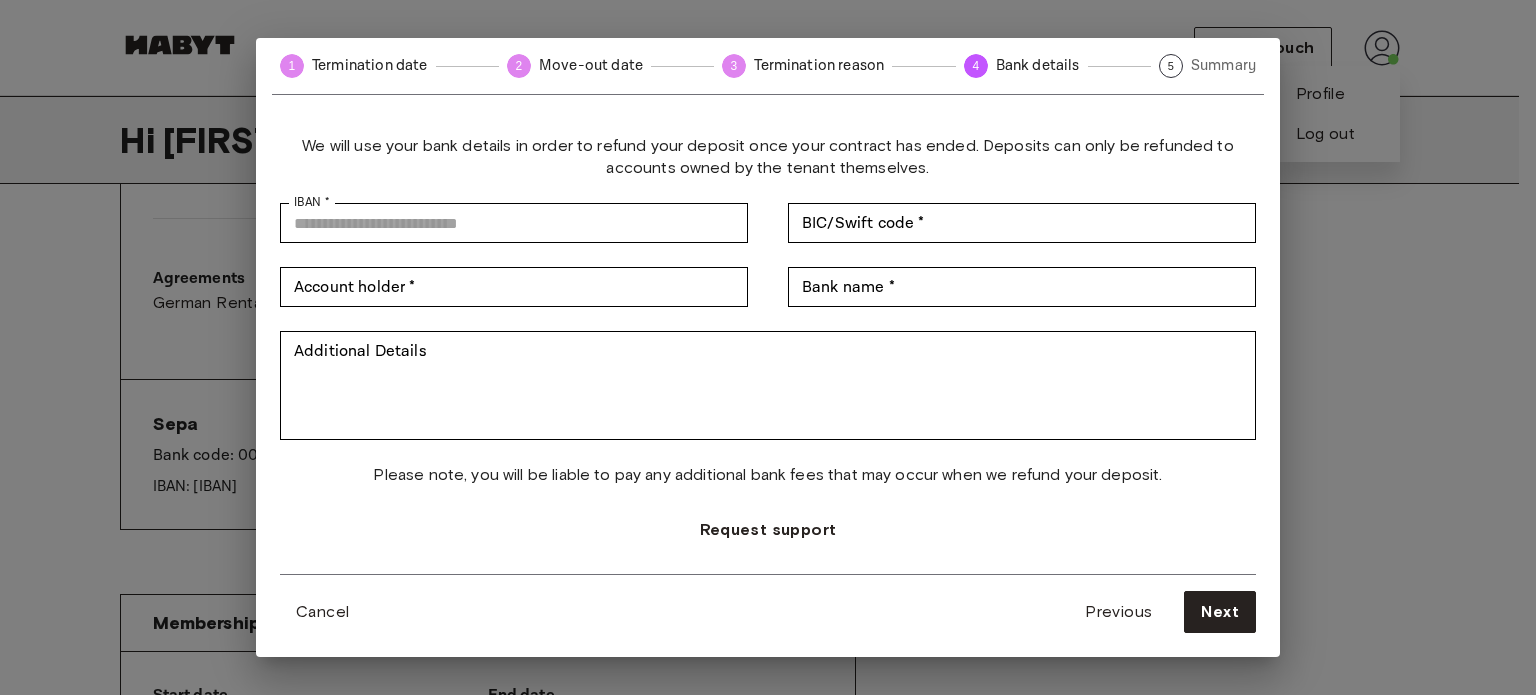 click on "We will use your bank details in order to refund your deposit once your contract has ended. Deposits can only be refunded to accounts owned by the tenant themselves. IBAN * IBAN * BIC/Swift code * BIC/Swift code * Account holder * Account holder * Bank name * Bank name * Additional Details * Additional Details Please note, you will be liable to pay any additional bank fees that may occur when we refund your deposit. Request support Cancel Previous Next" at bounding box center [768, 384] 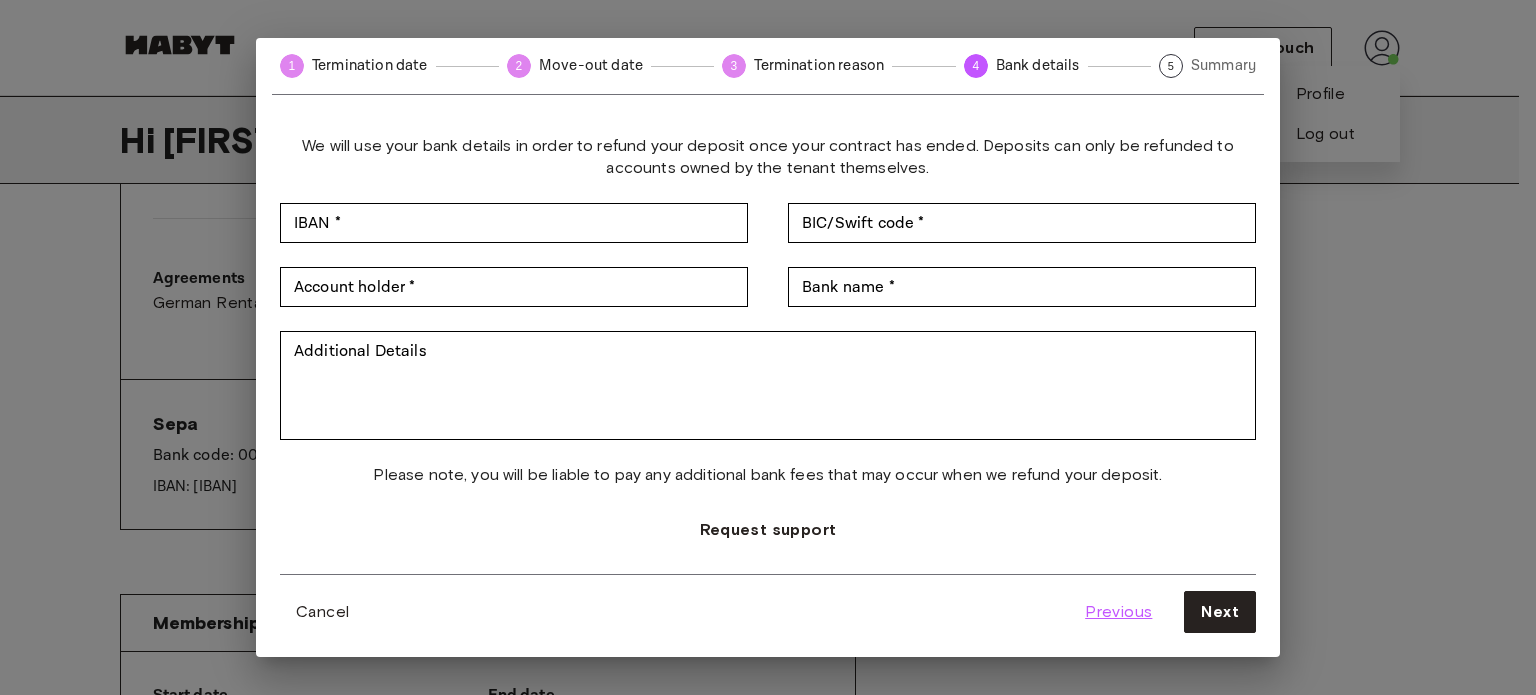 click on "Previous" at bounding box center [1118, 612] 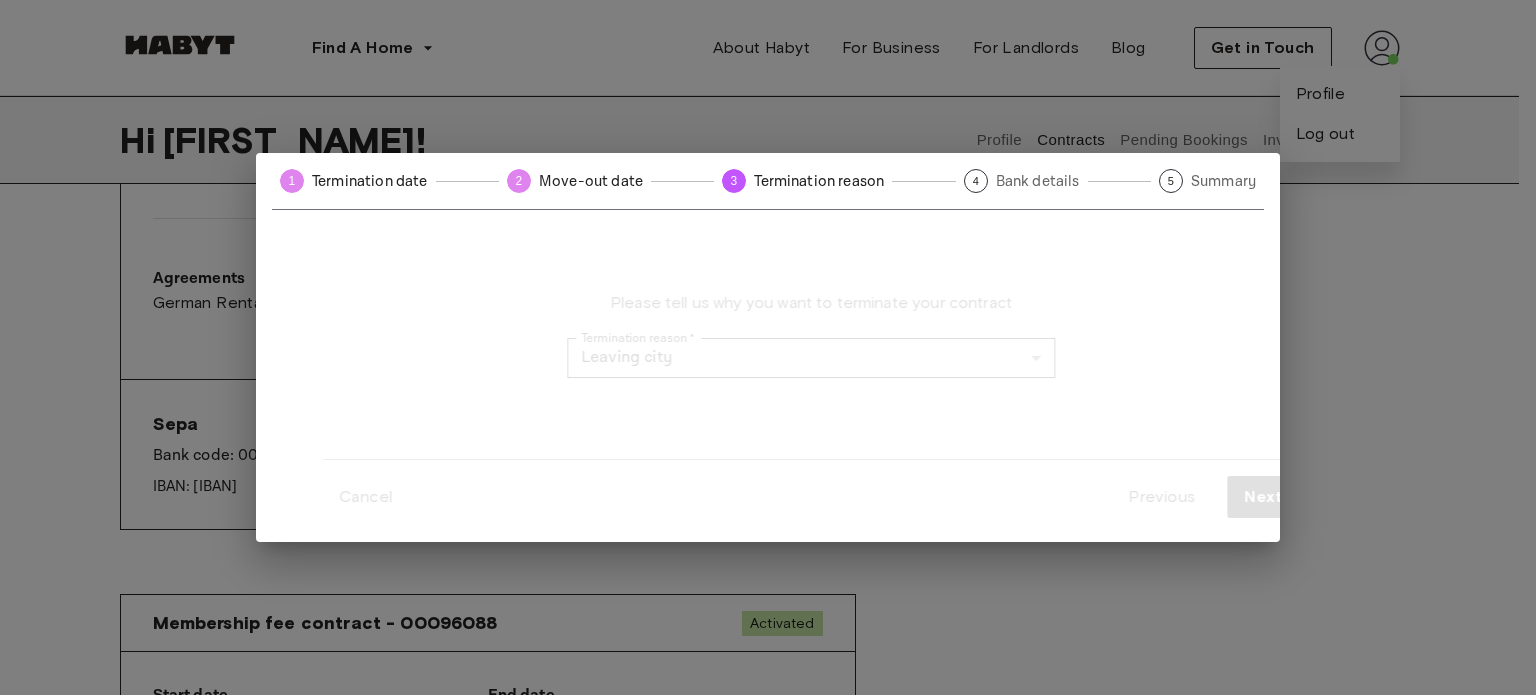 click on "**********" at bounding box center [768, 347] 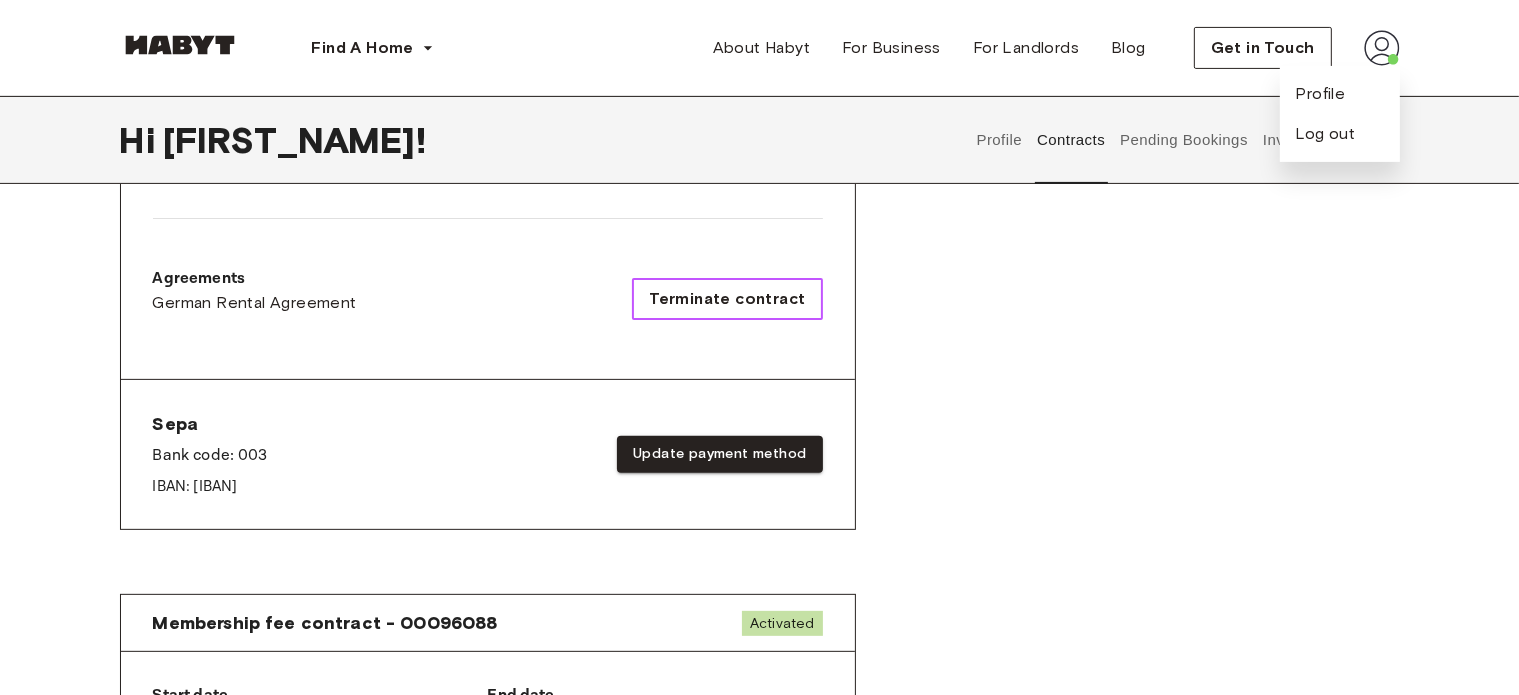click on "Terminate contract" at bounding box center [727, 299] 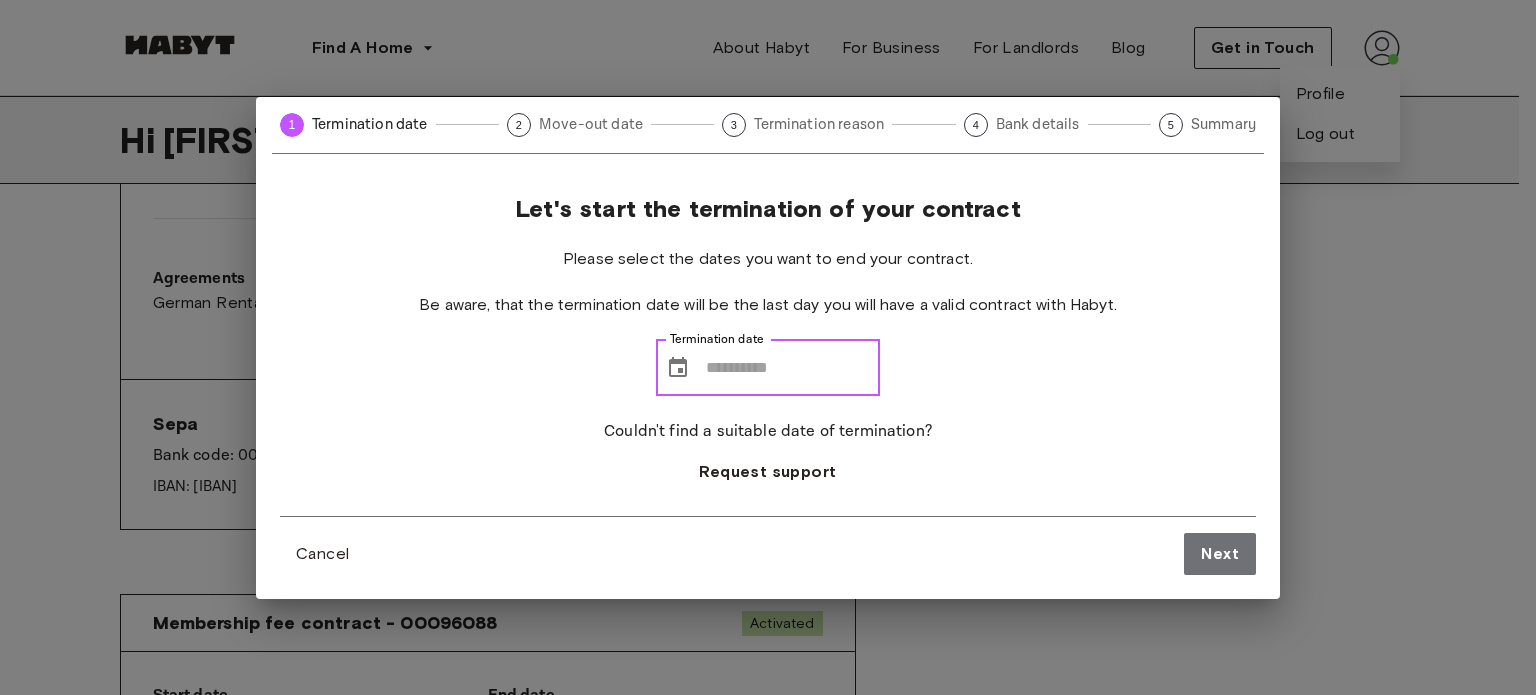 click on "Termination date" at bounding box center [793, 368] 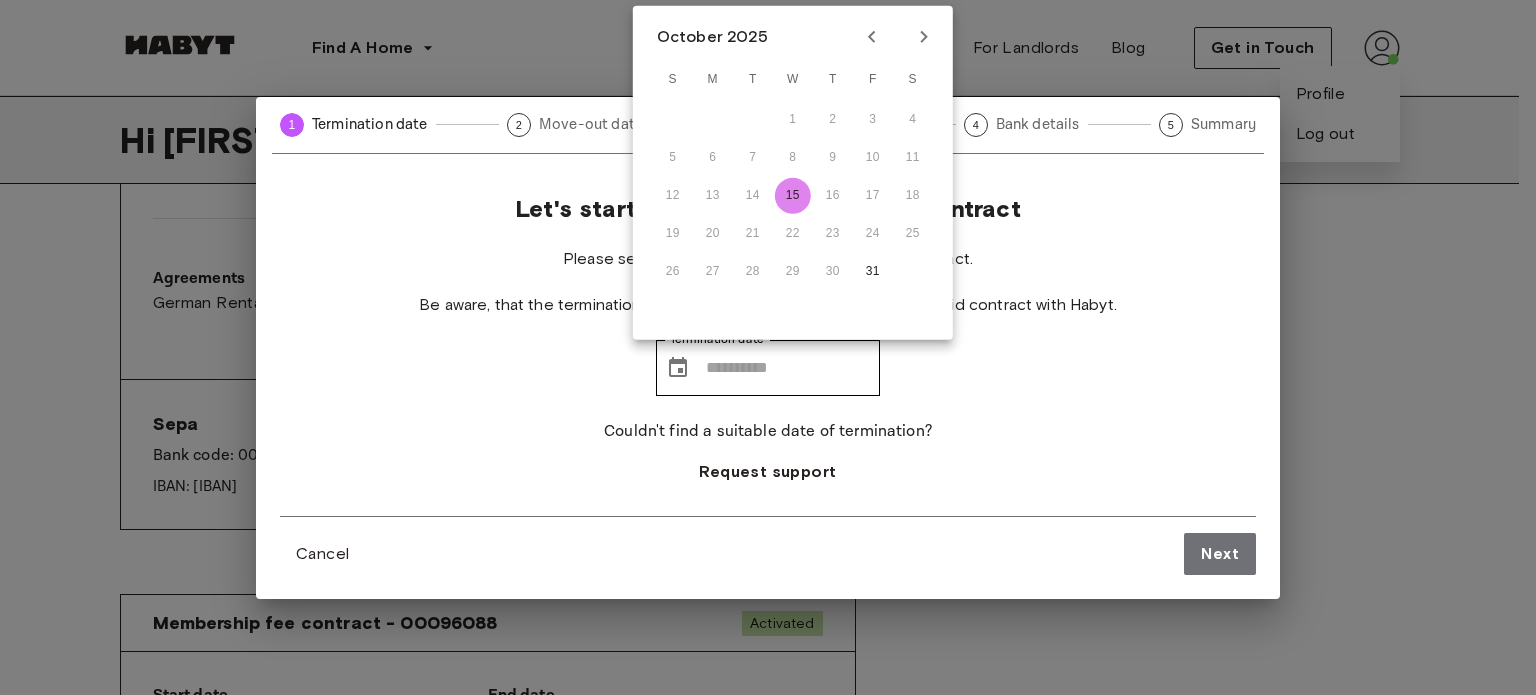 click on "15" at bounding box center (793, 196) 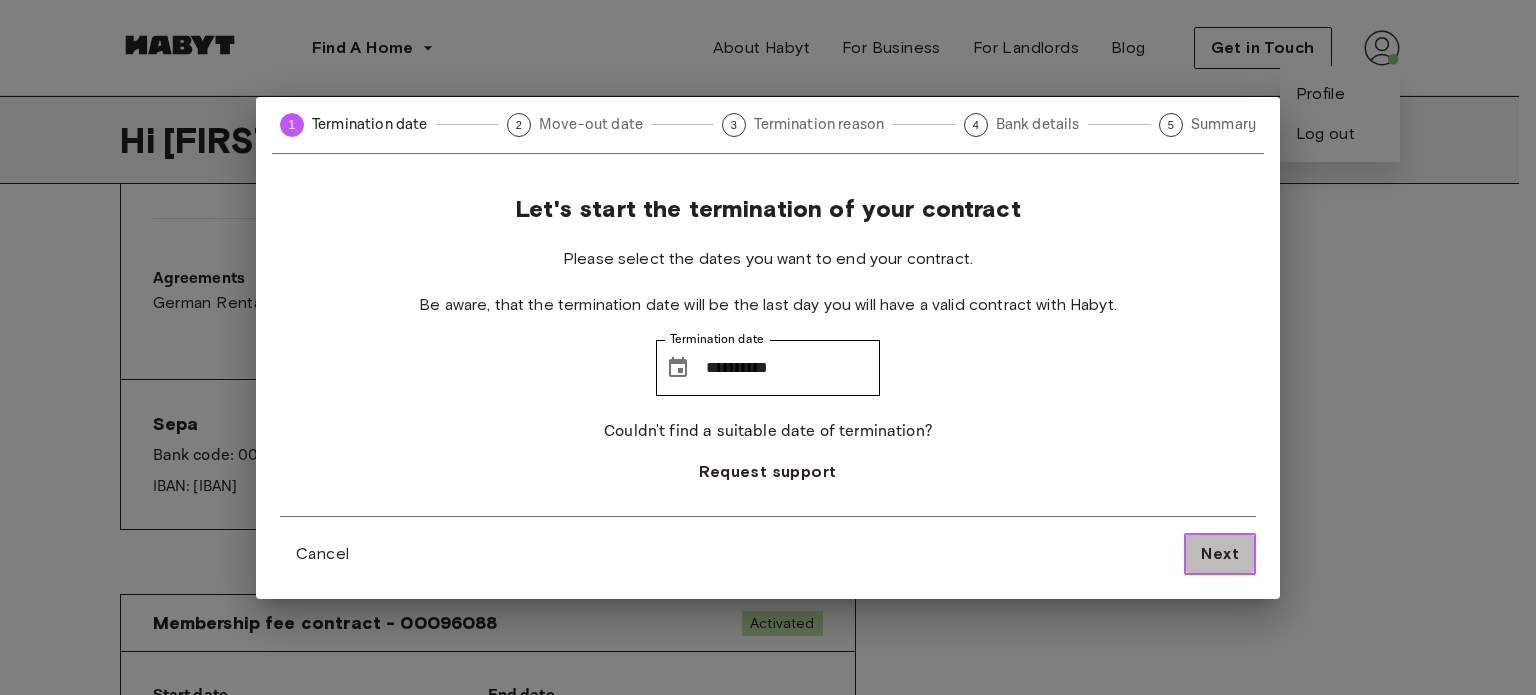 click on "Next" at bounding box center [1220, 554] 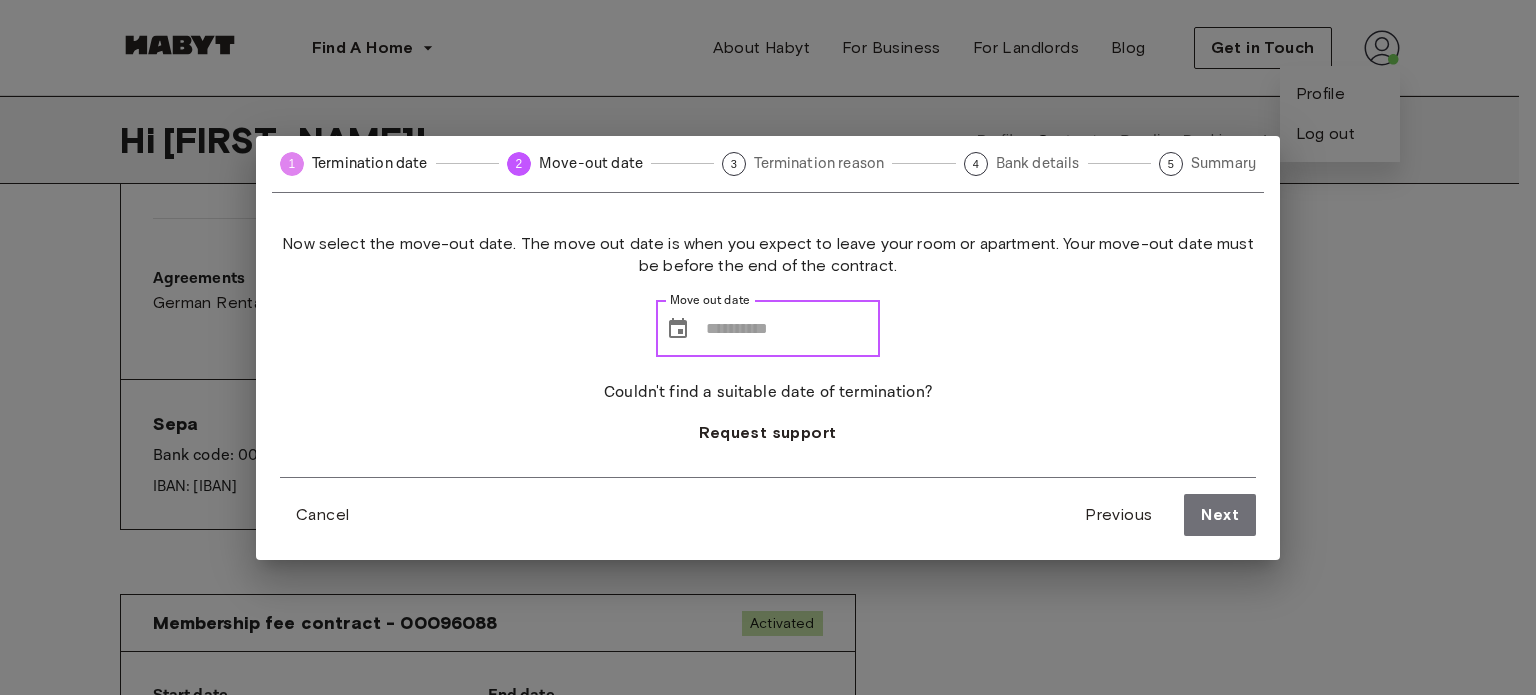 click on "Move out date" at bounding box center (793, 329) 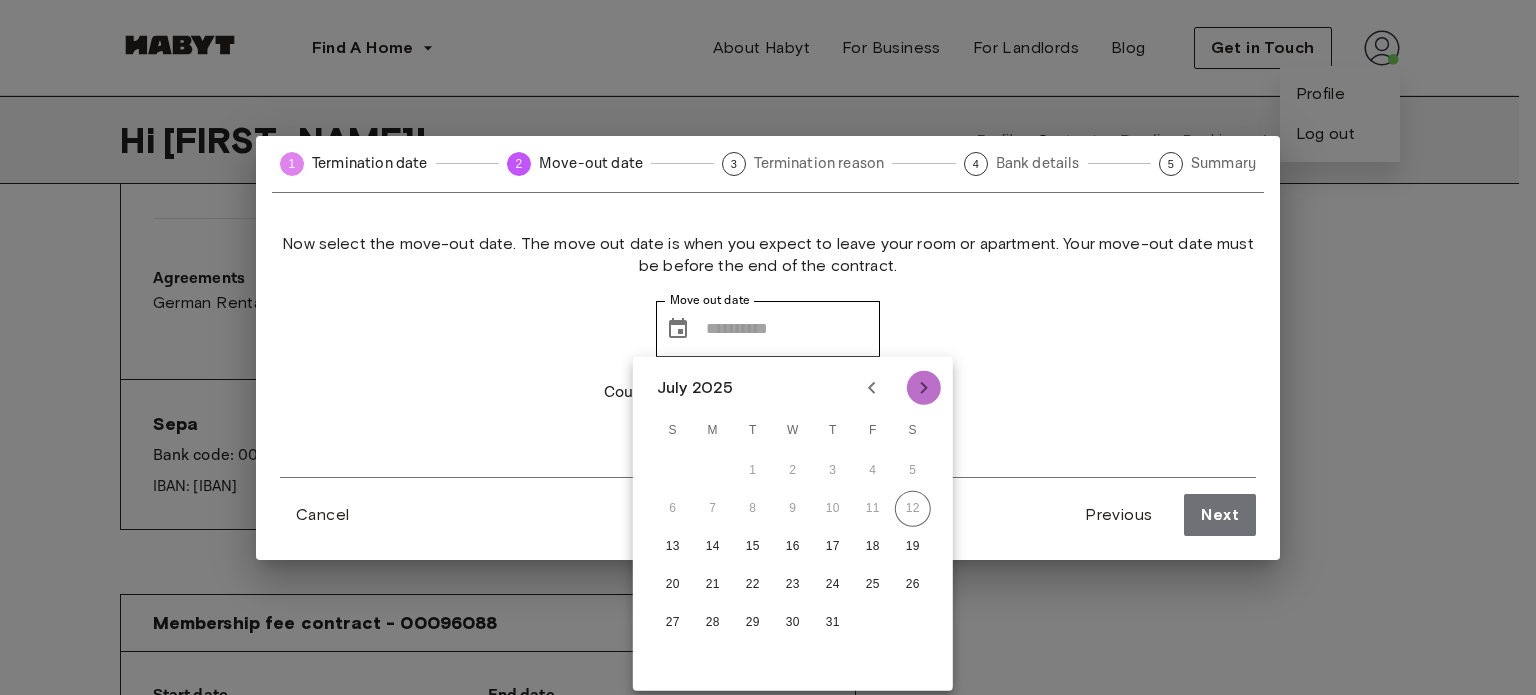 click 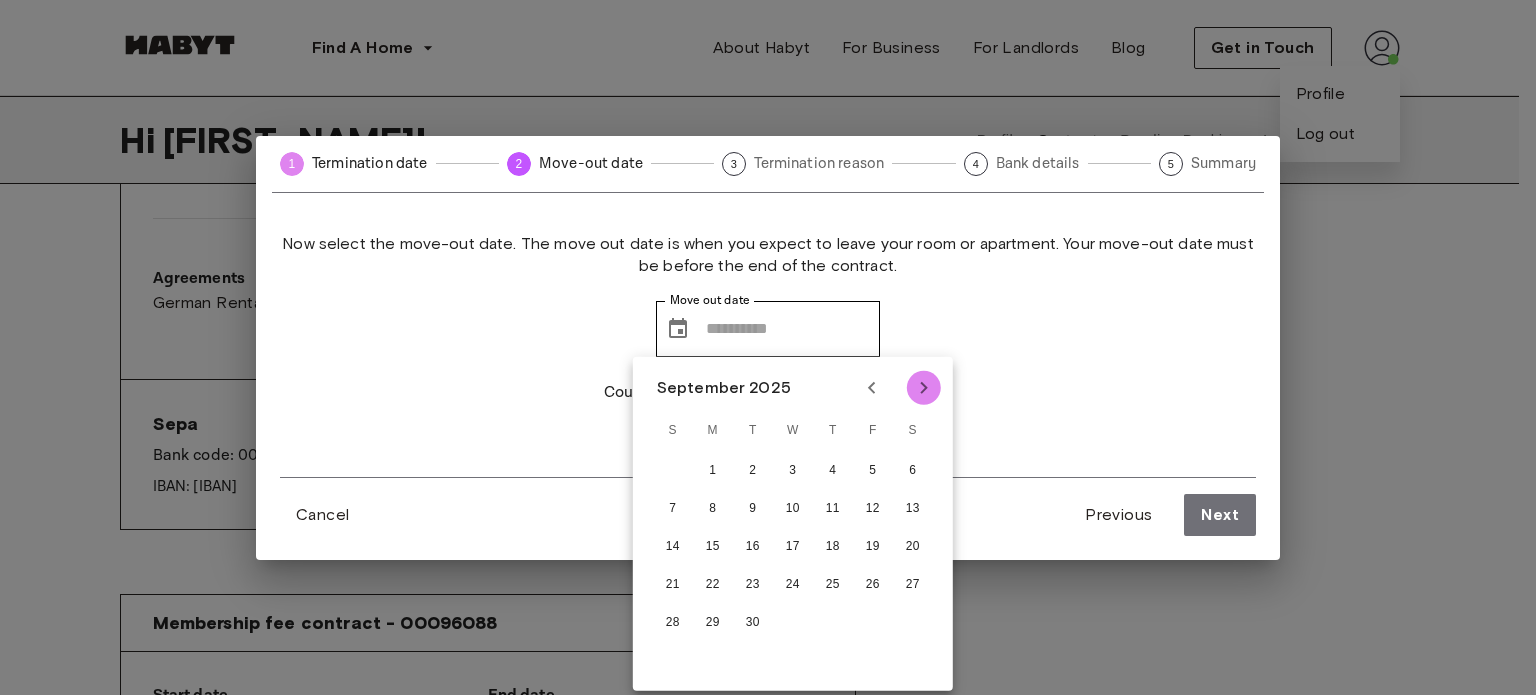 click 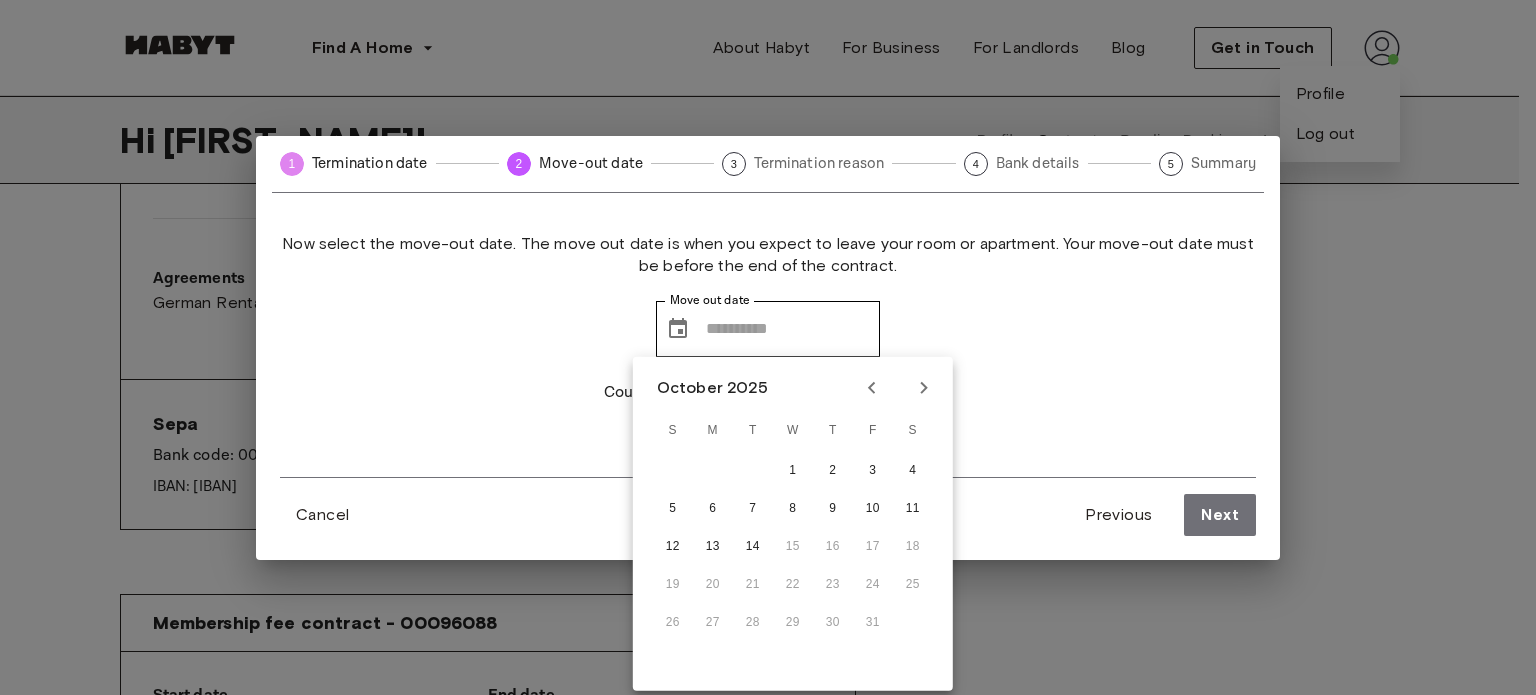 click on "Now select the move-out date. The move out date is when you expect to leave your room or apartment. Your move-out date must be before the end of the contract. Move out date ​ Move out date Couldn't find a suitable date of termination? Request support" at bounding box center (768, 355) 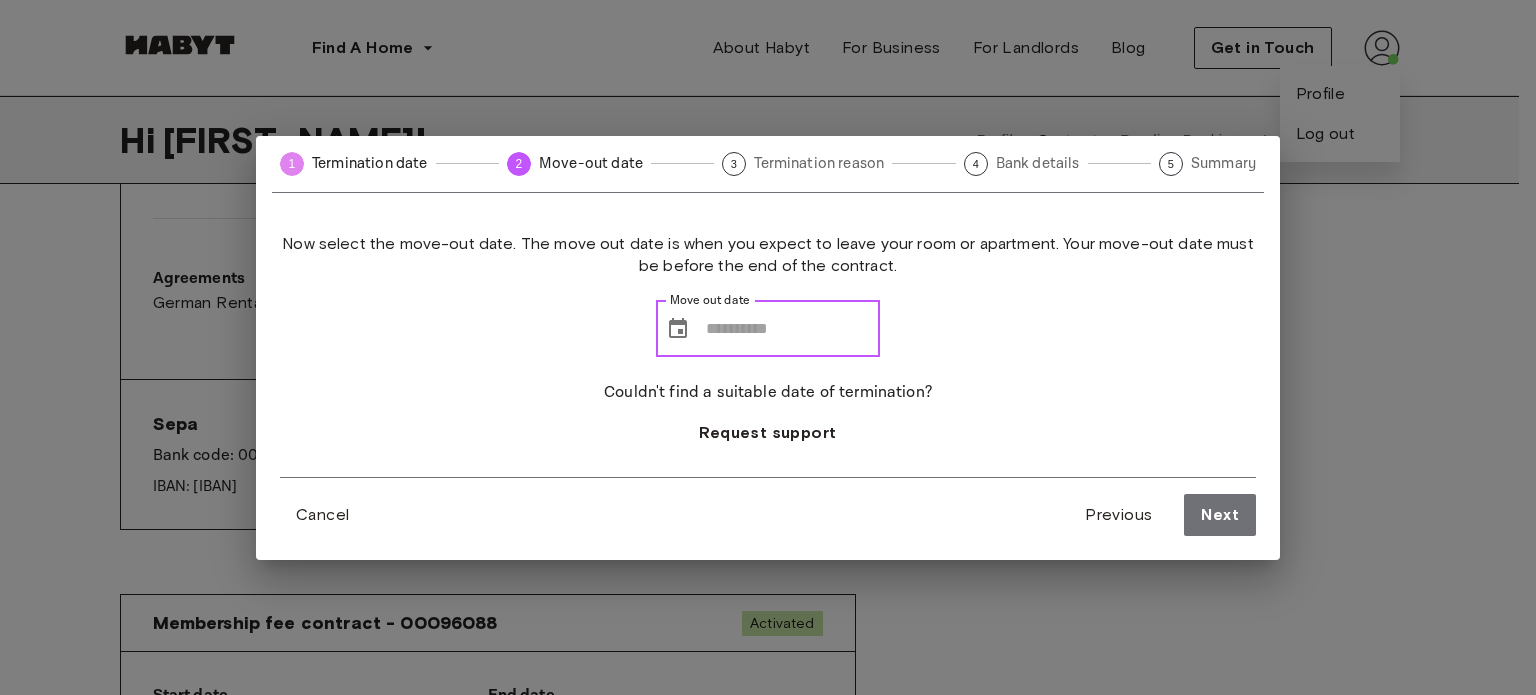 click on "Move out date" at bounding box center (793, 329) 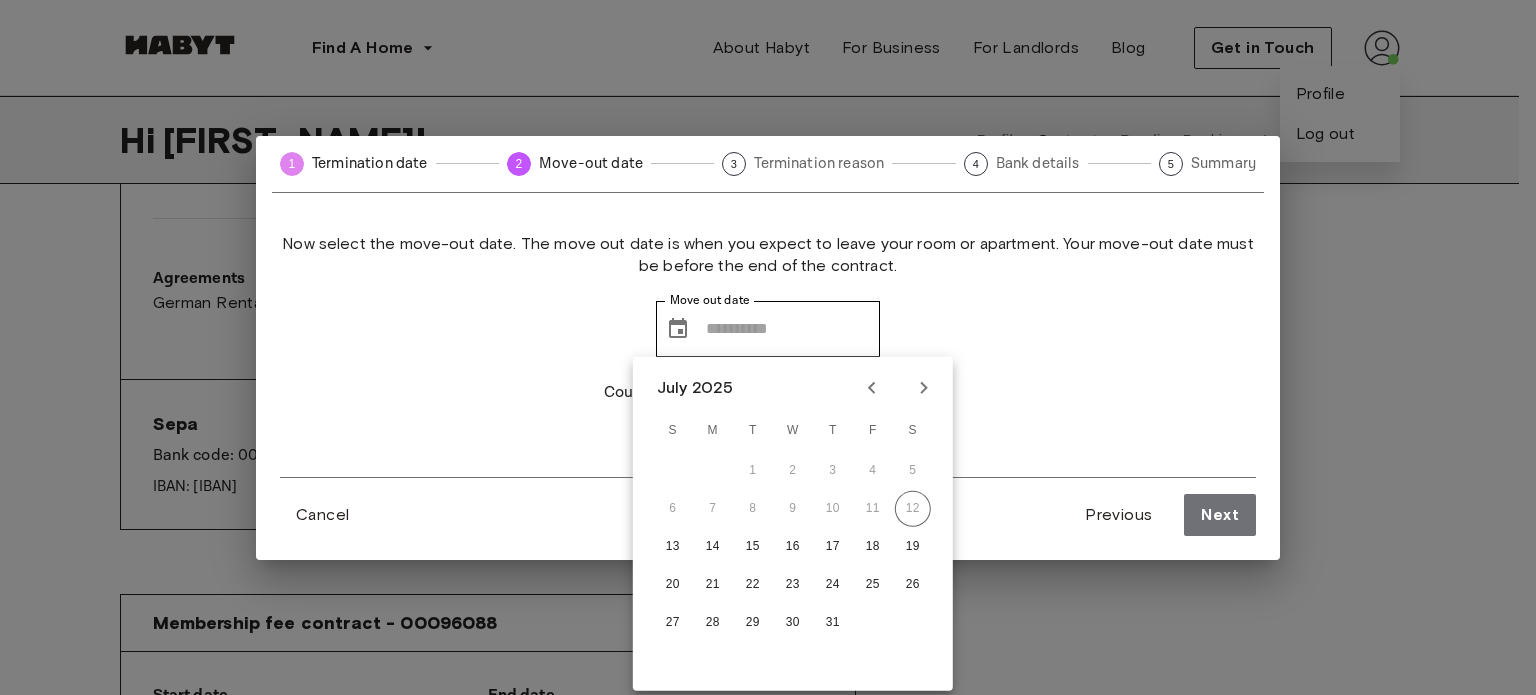 click on "S" at bounding box center (913, 431) 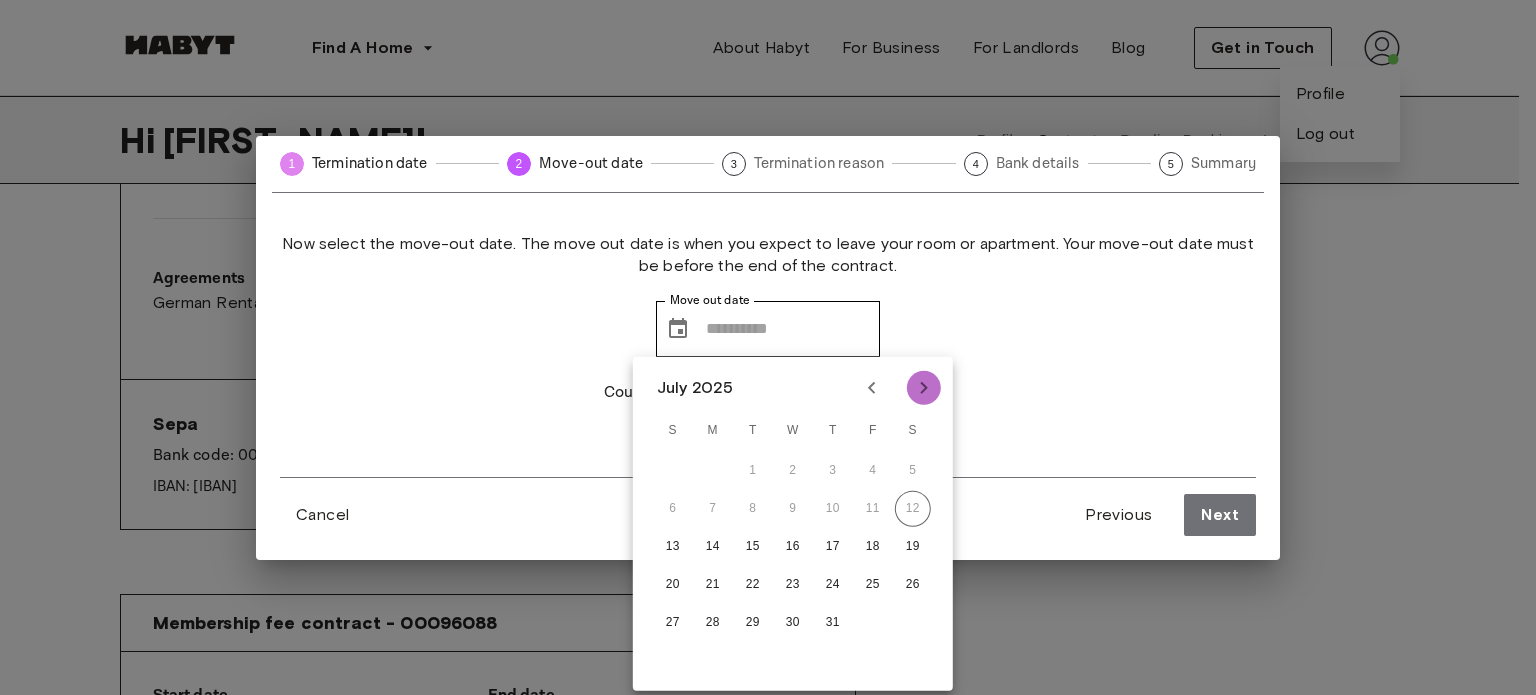 click 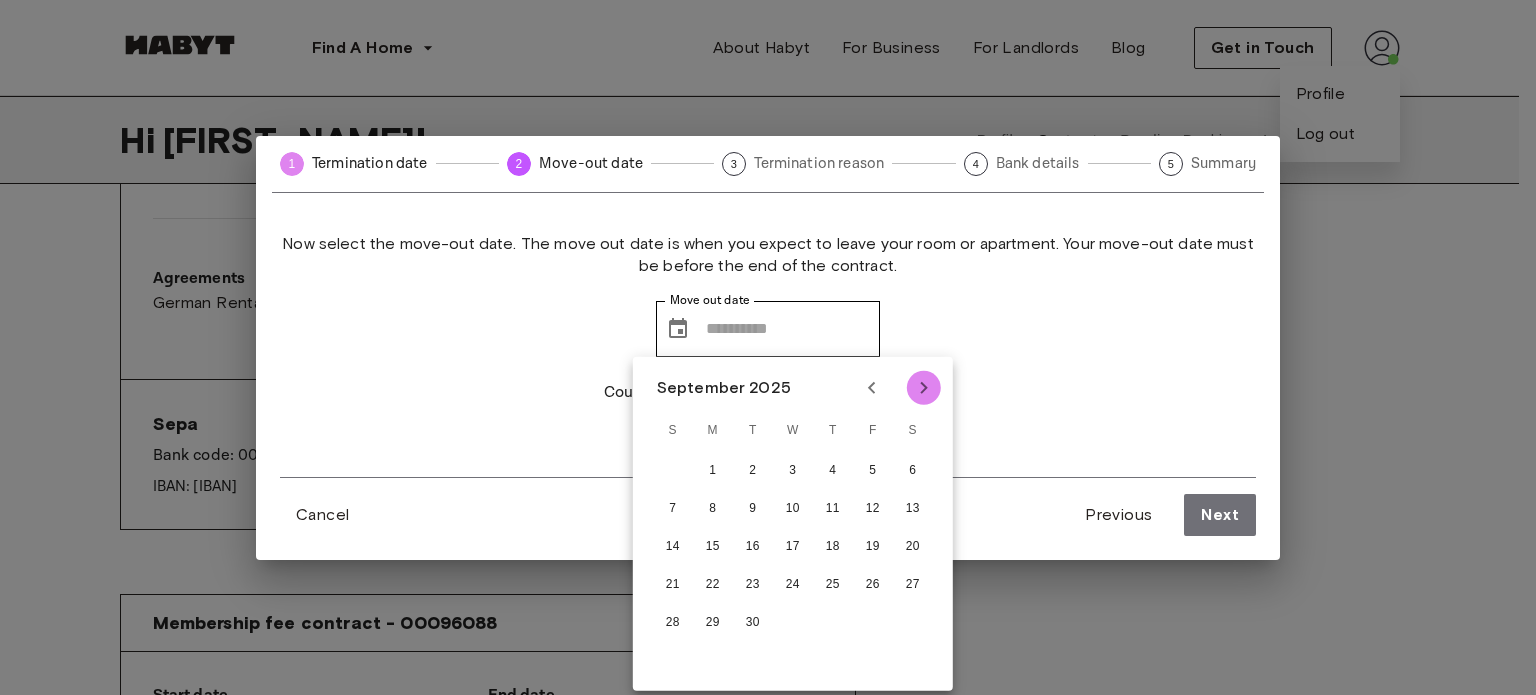 click 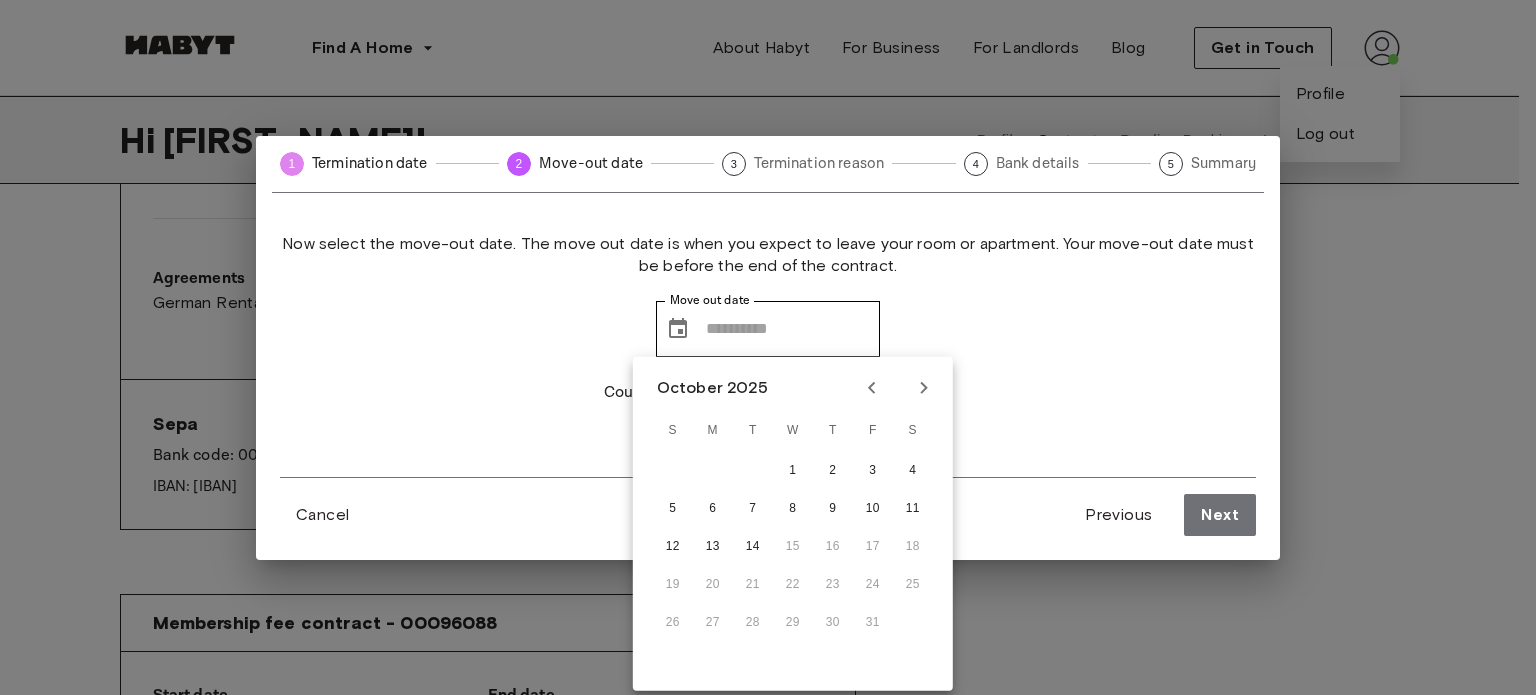 click on "Now select the move-out date. The move out date is when you expect to leave your room or apartment. Your move-out date must be before the end of the contract. Move out date ​ Move out date Couldn't find a suitable date of termination? Request support" at bounding box center (768, 355) 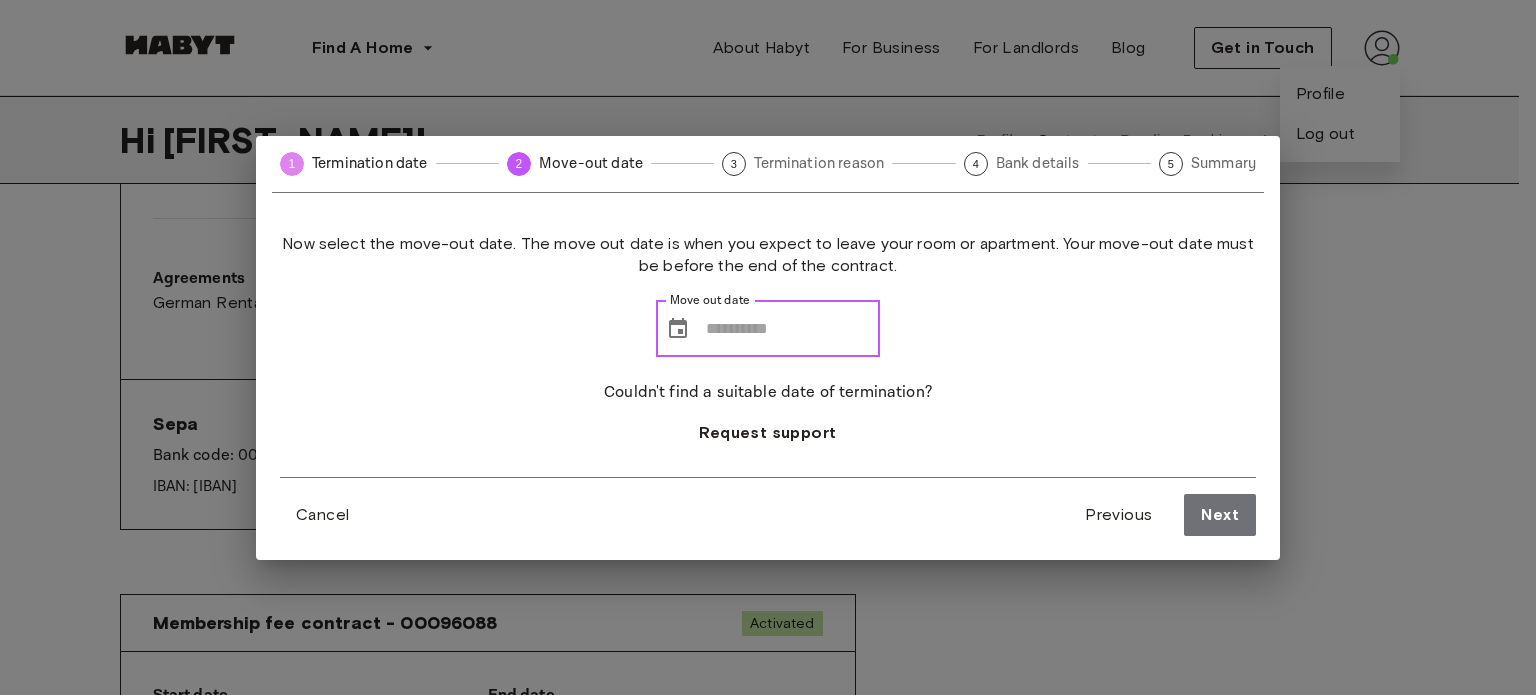 click on "Move out date" at bounding box center (793, 329) 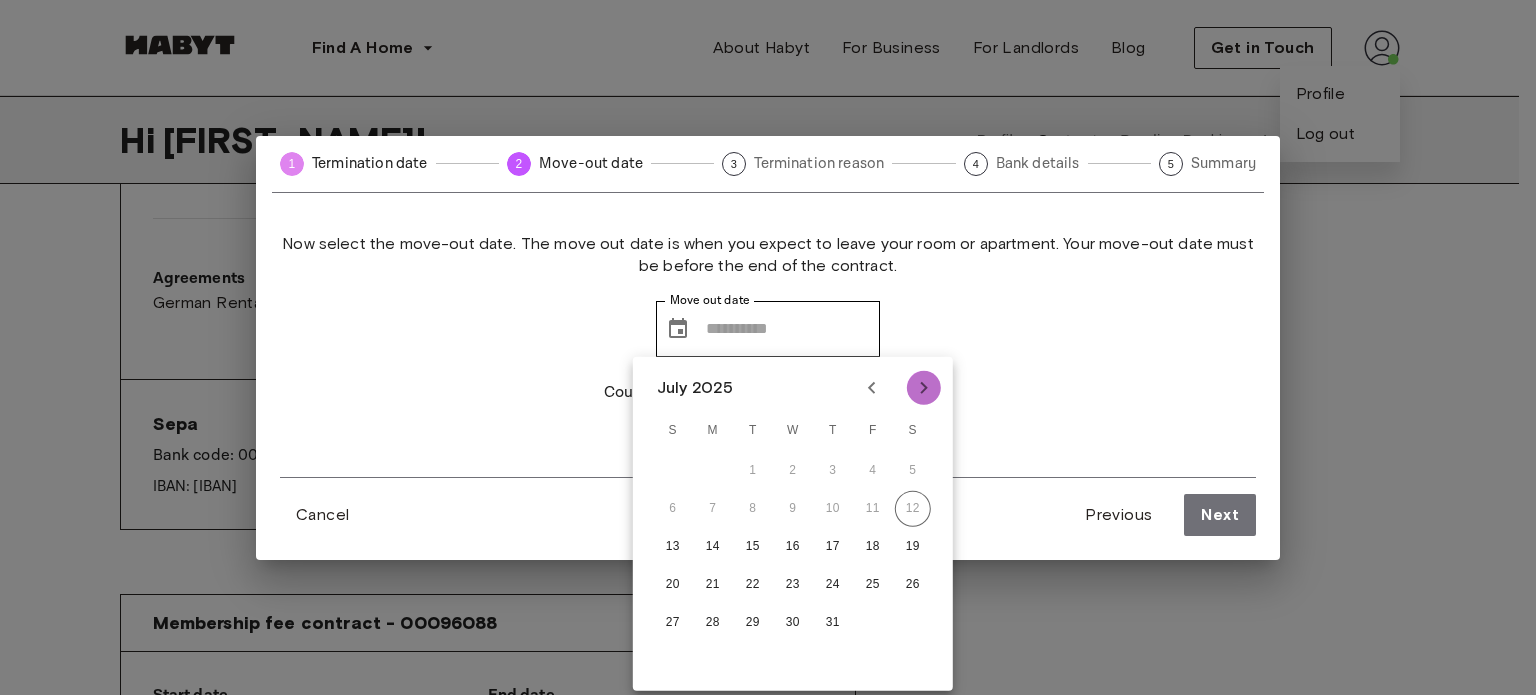 click 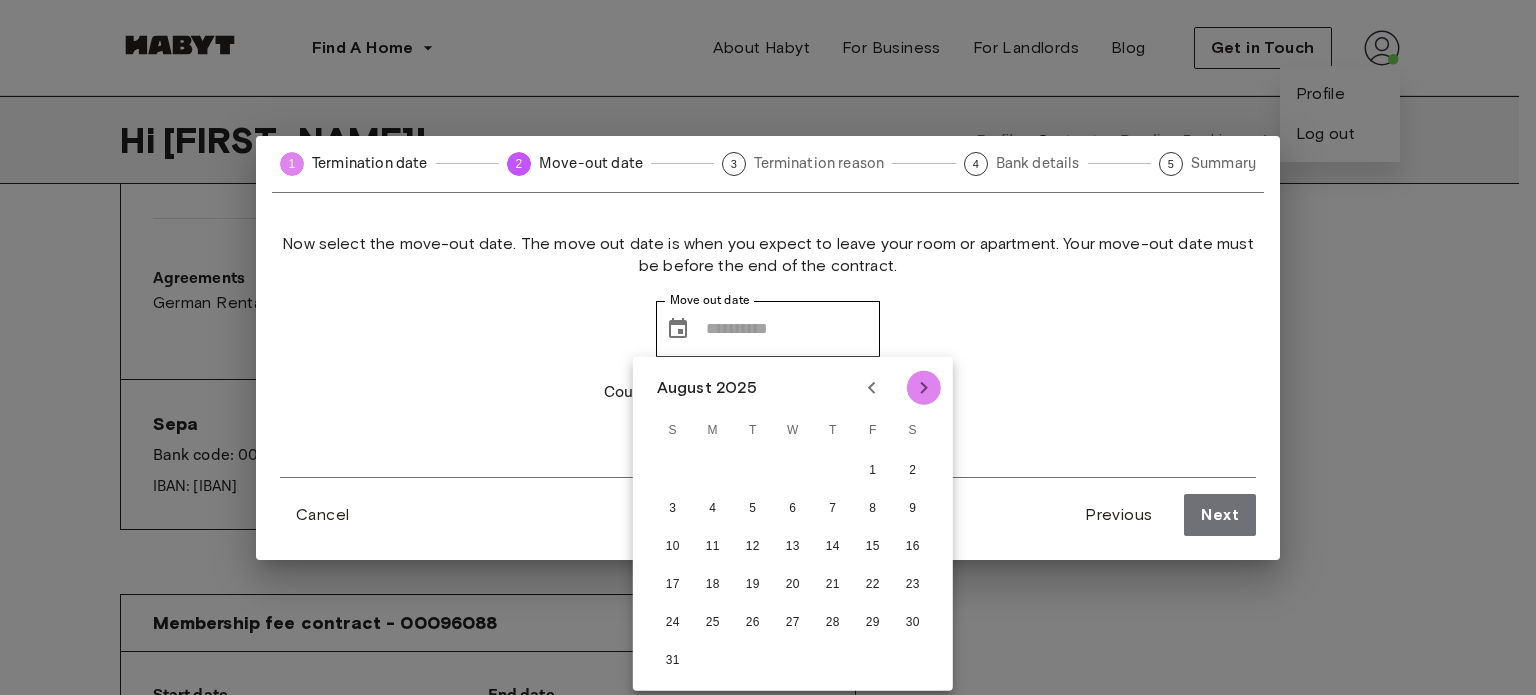 click 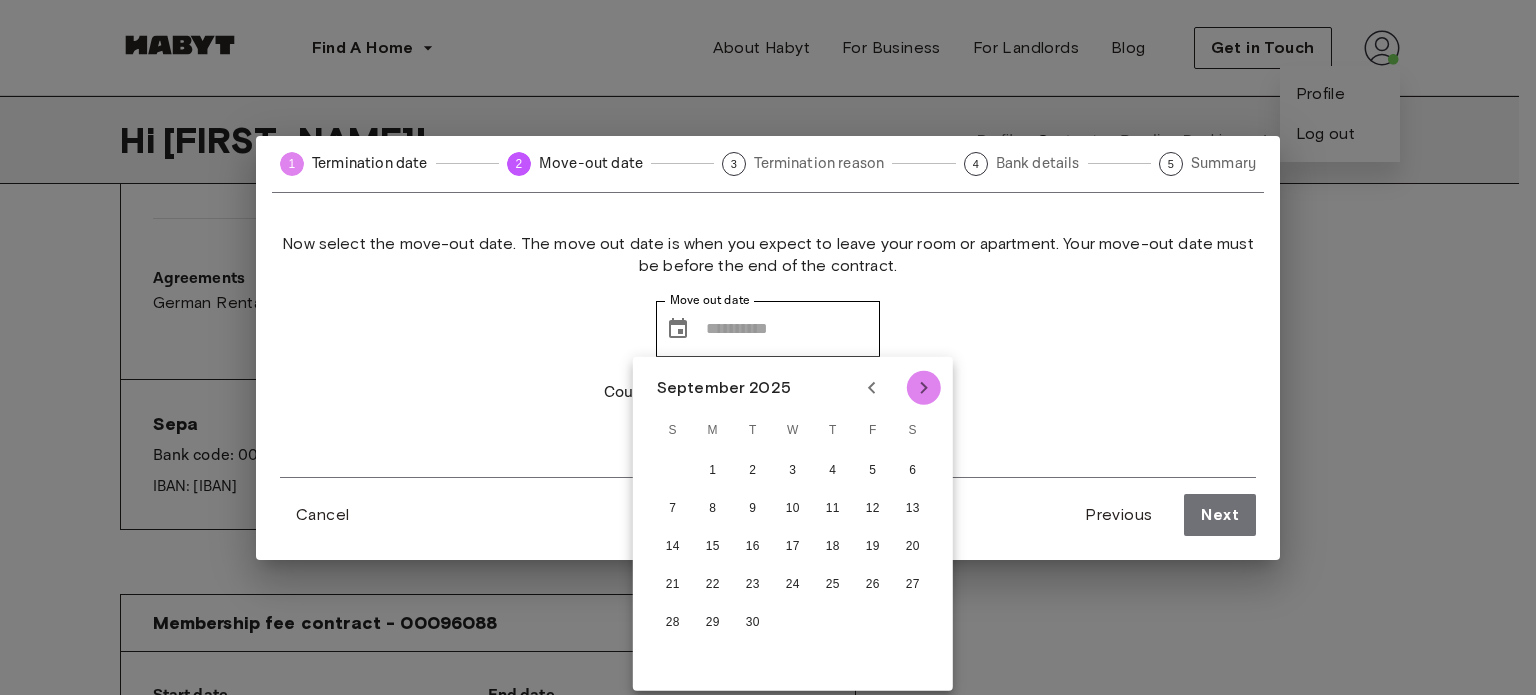 scroll, scrollTop: 0, scrollLeft: 0, axis: both 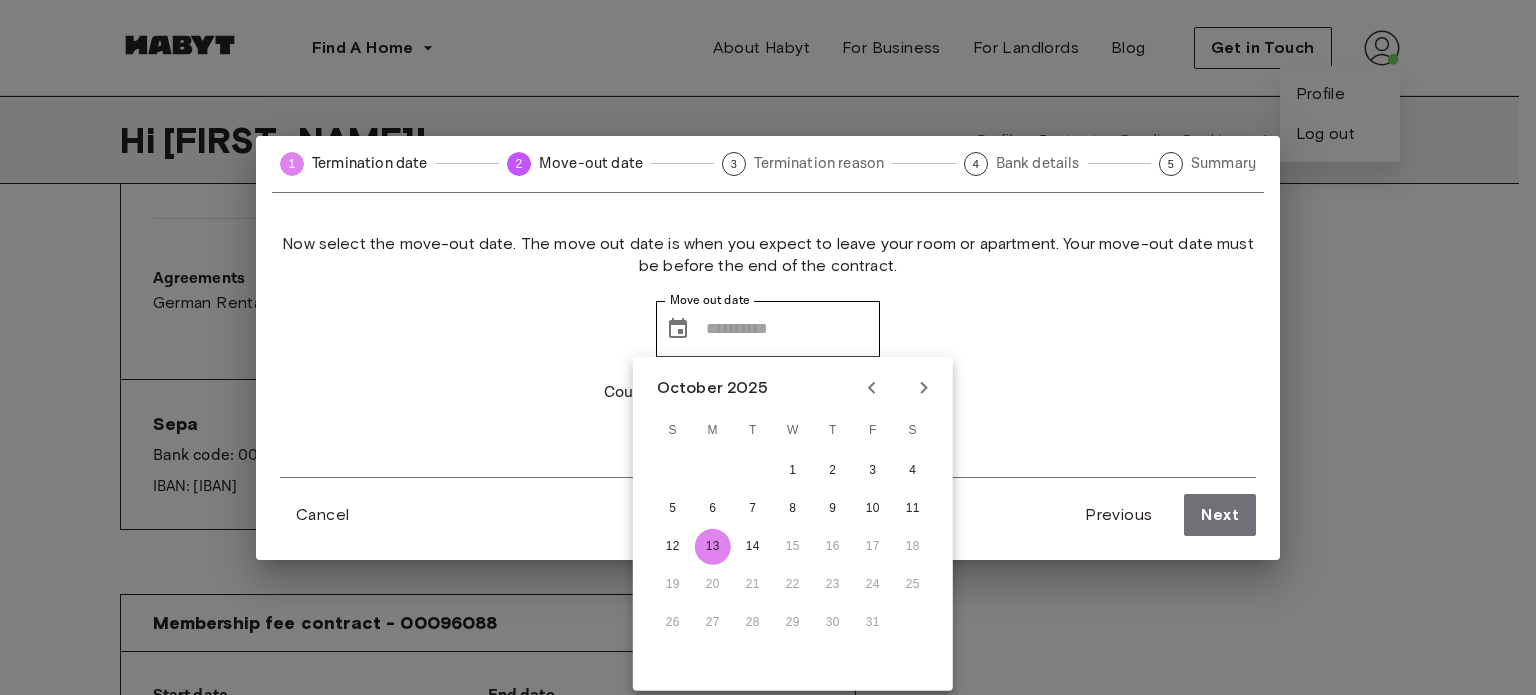 click on "13" at bounding box center (713, 547) 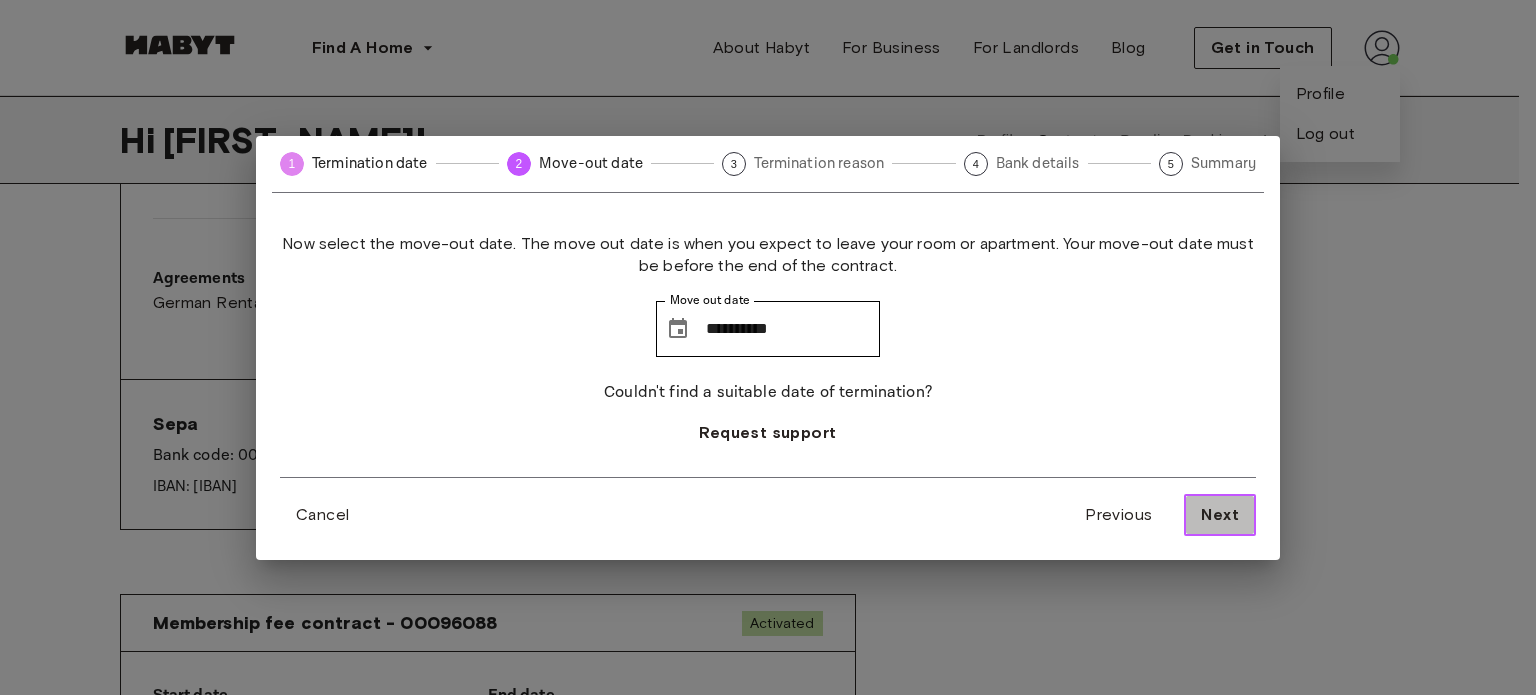 click on "Next" at bounding box center [1220, 515] 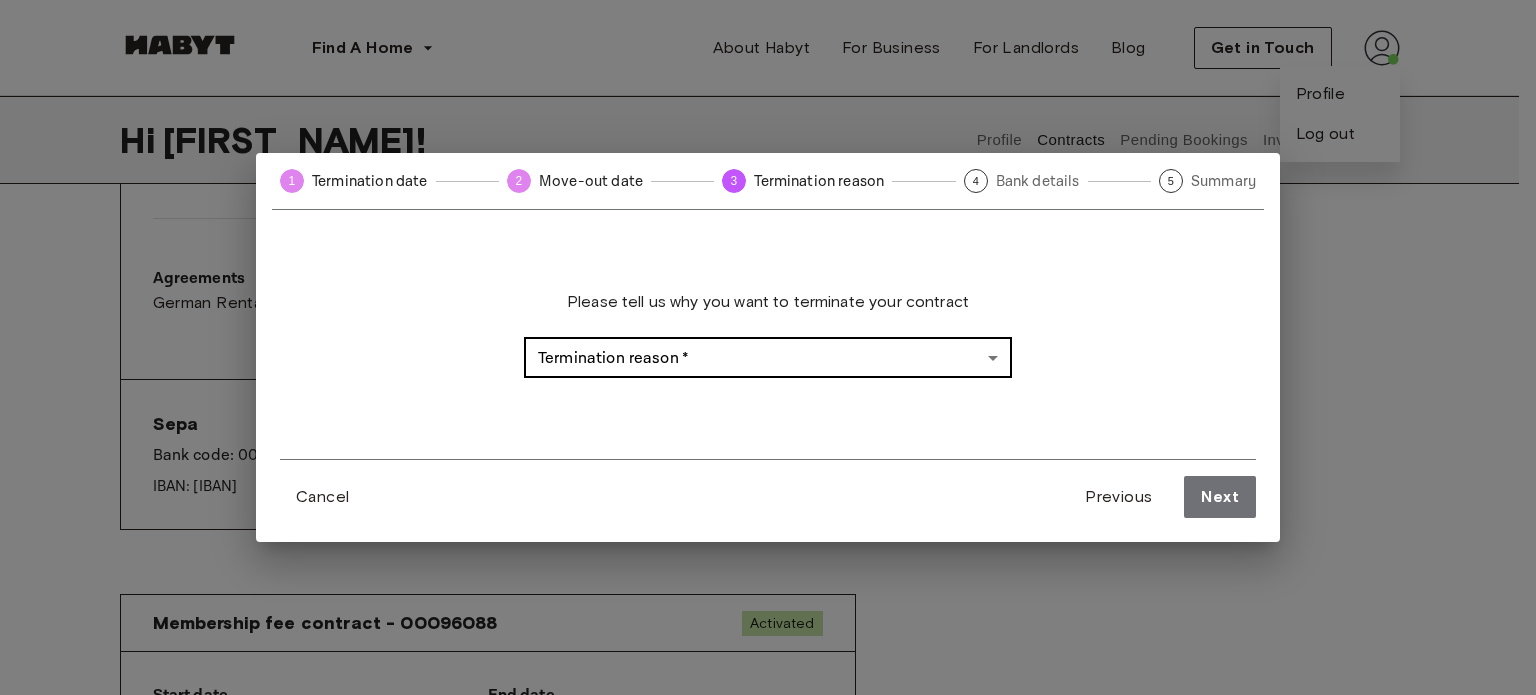 click on "Find A Home Europe Amsterdam Berlin Frankfurt Hamburg Lisbon Madrid Milan Modena Paris Turin Munich Rotterdam Stuttgart Dusseldorf Cologne Zurich The Hague Graz Brussels Leipzig Asia Hong Kong Singapore Seoul Phuket Tokyo About Habyt For Business For Landlords Blog Get in Touch Profile Log out Hi   [FIRST_NAME] ! Profile Contracts Pending Bookings Invoices Support Contracts Rent contract - [CONTRACT_NUMBER] Activated ▲ ▲ Your Stay [CITY], [DISTRICT] [STREET] [NUMBER] See Listing Start date [DATE] End date Indefinitive duration contract Contract number [CONTRACT_NUMBER] Ref. number [REF_NUMBER] Agreements German Rental Agreement Terminate contract Sepa Bank code:    [BANK_CODE] IBAN:    [IBAN] Update payment method Membership fee contract - [CONTRACT_NUMBER] Activated Start date [DATE] End date Indefinitive duration contract Contract number [CONTRACT_NUMBER] Agreements Membership Agreement Locations Europe Amsterdam Berlin Frankfurt Hamburg Lisbon Madrid Milan Modena Paris Turin Munich Rotterdam Stuttgart" at bounding box center [768, 665] 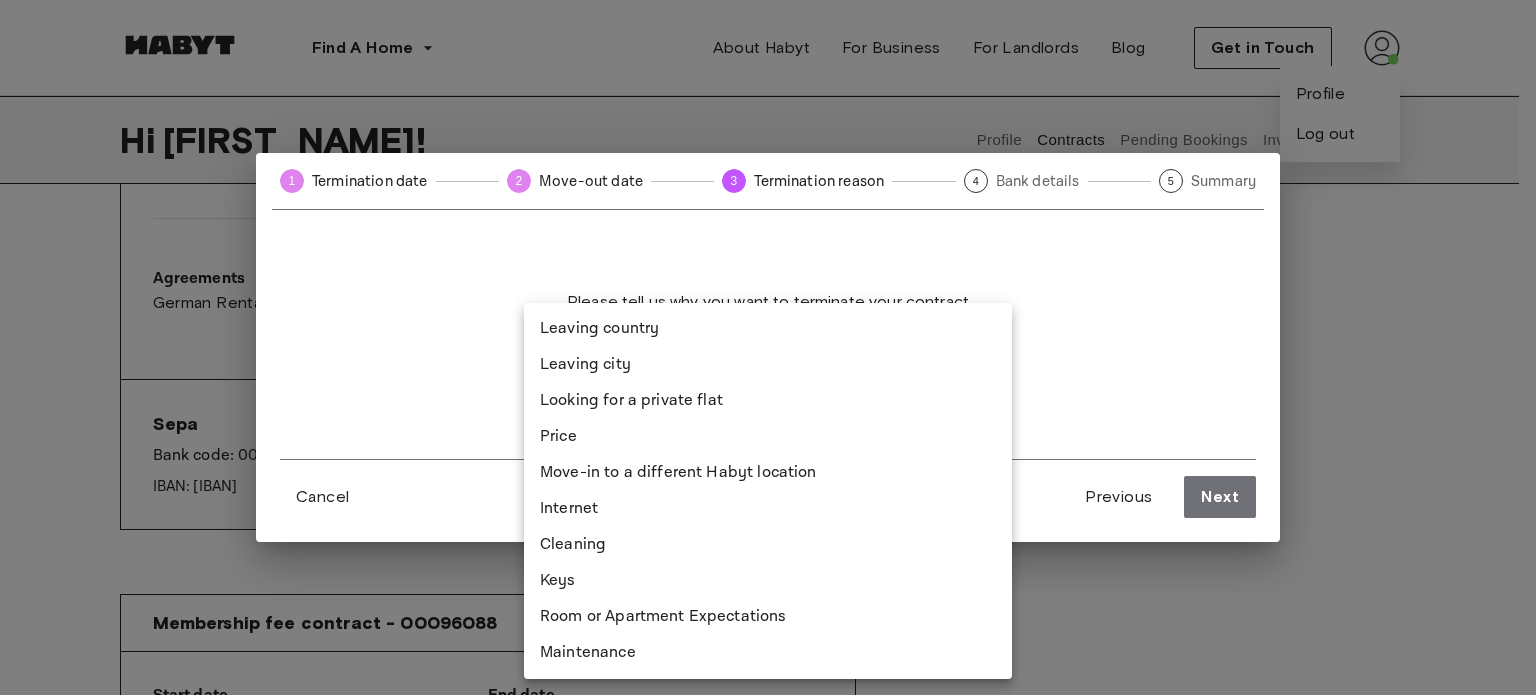 click on "Leaving city" at bounding box center (768, 365) 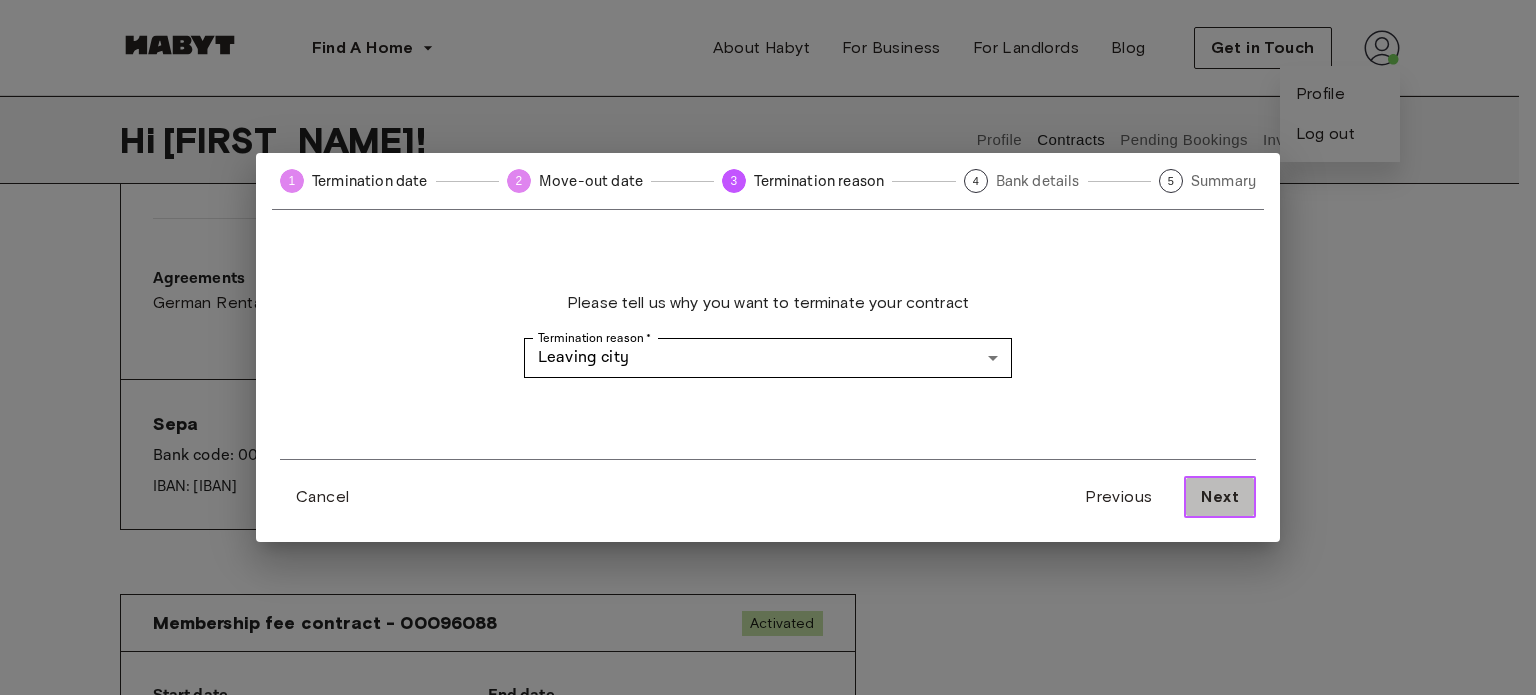 click on "Next" at bounding box center (1220, 497) 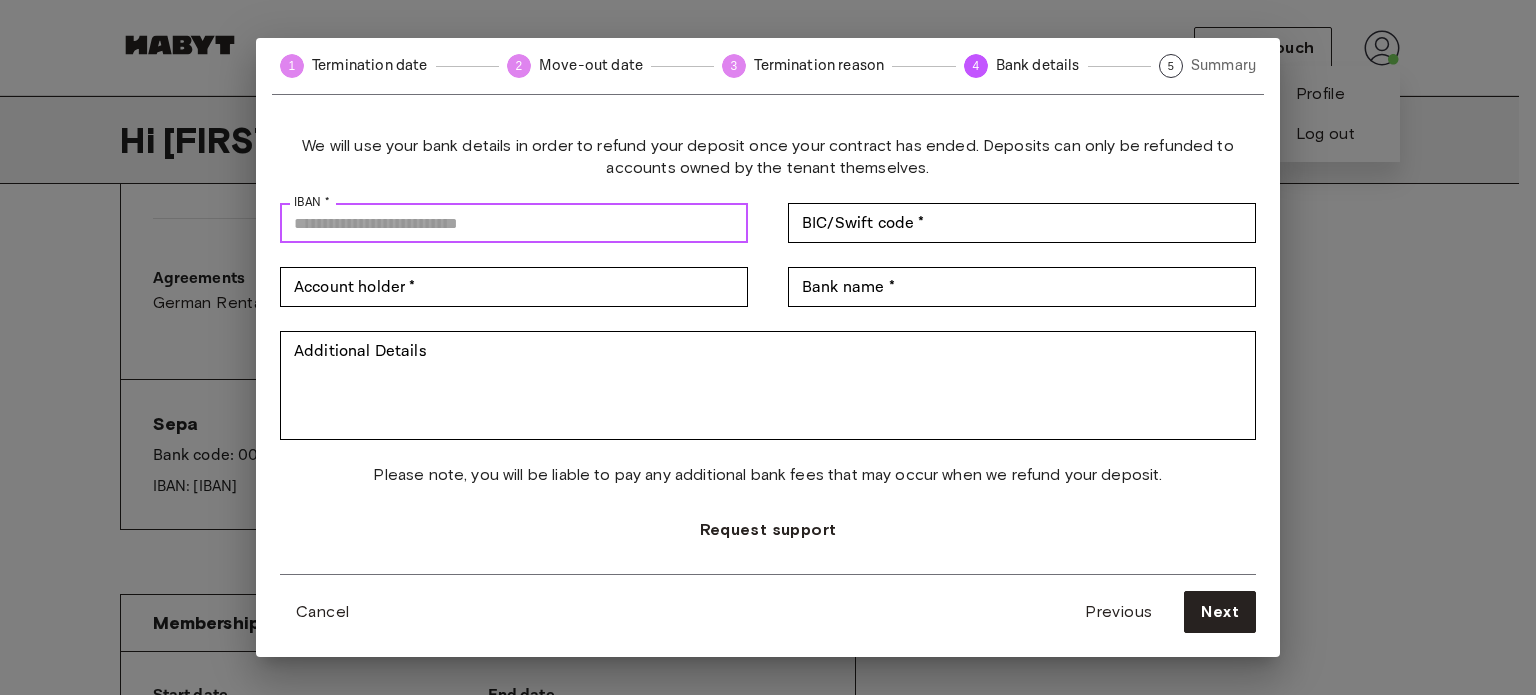 click on "IBAN *" at bounding box center [514, 223] 